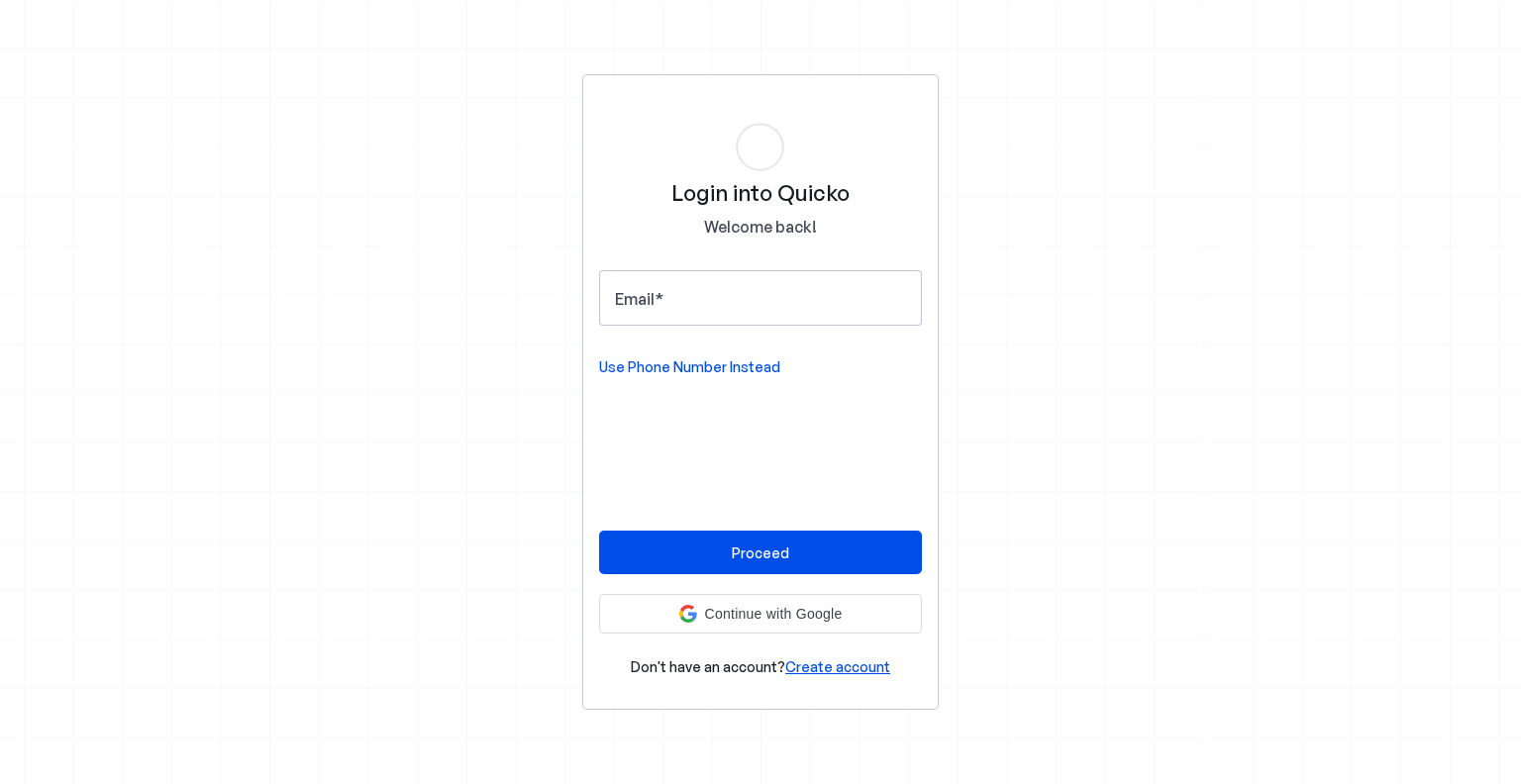 scroll, scrollTop: 0, scrollLeft: 0, axis: both 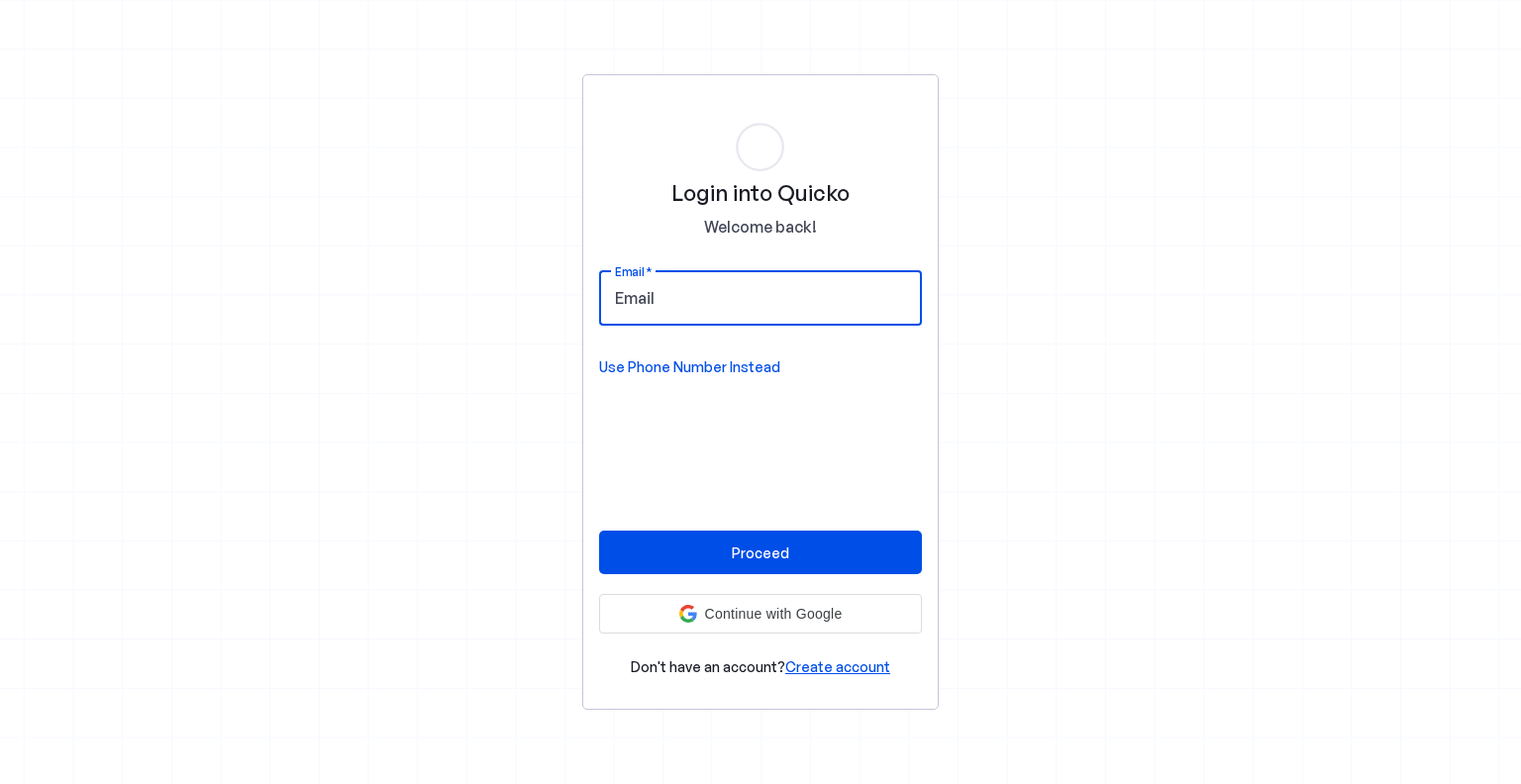 click on "Email" at bounding box center [760, 298] 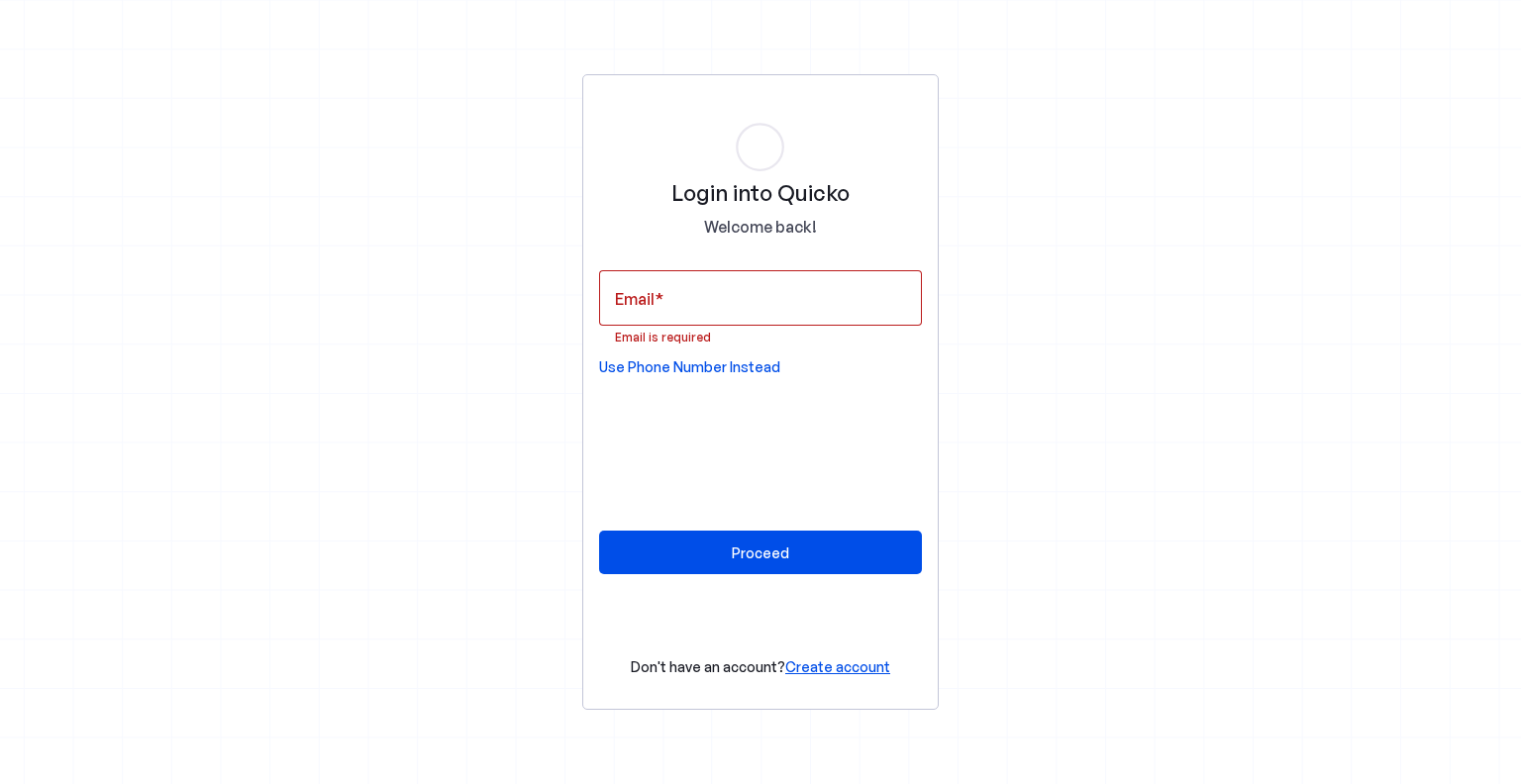 click on "Use Phone Number Instead" at bounding box center [689, 367] 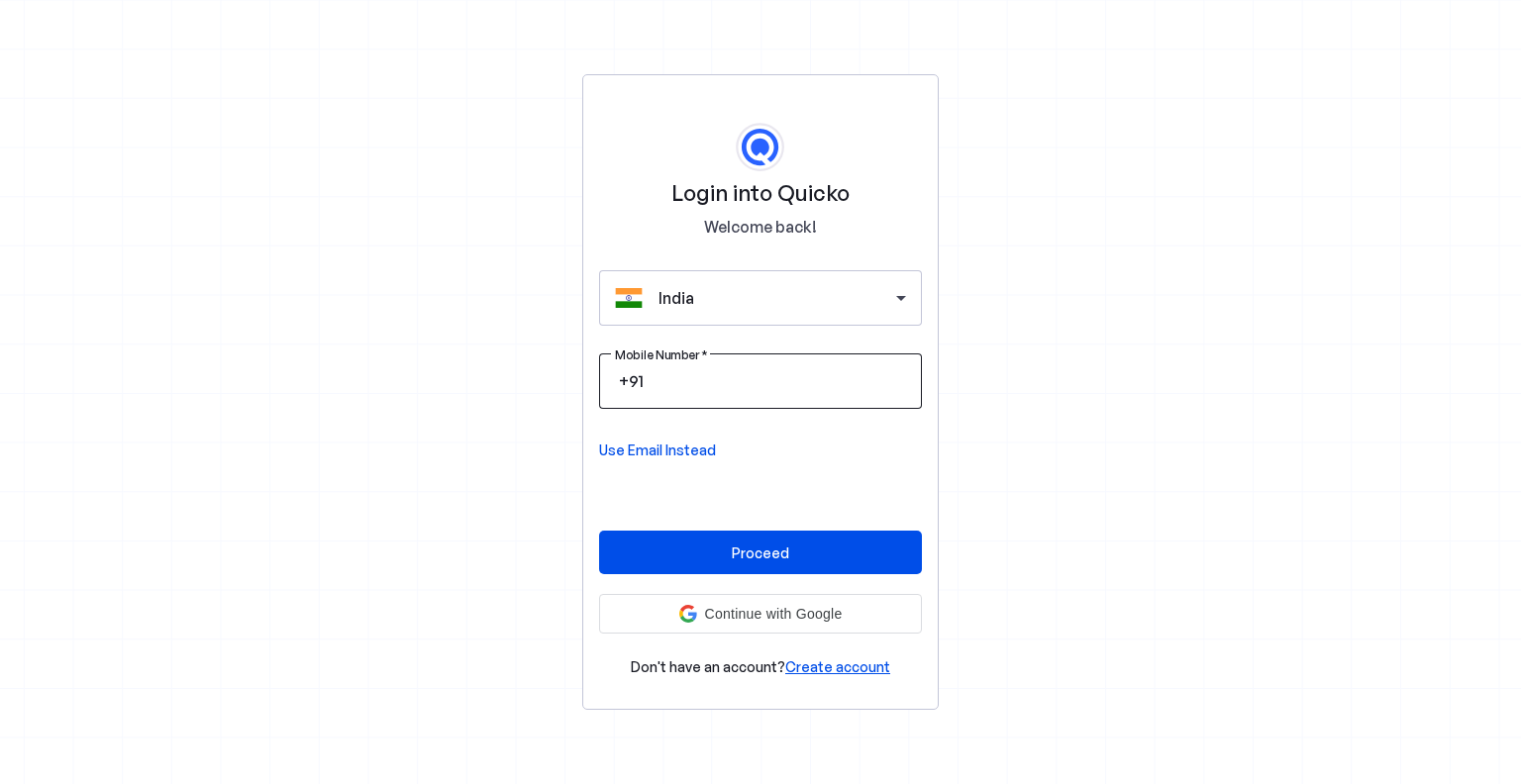 click on "Mobile Number" at bounding box center [776, 381] 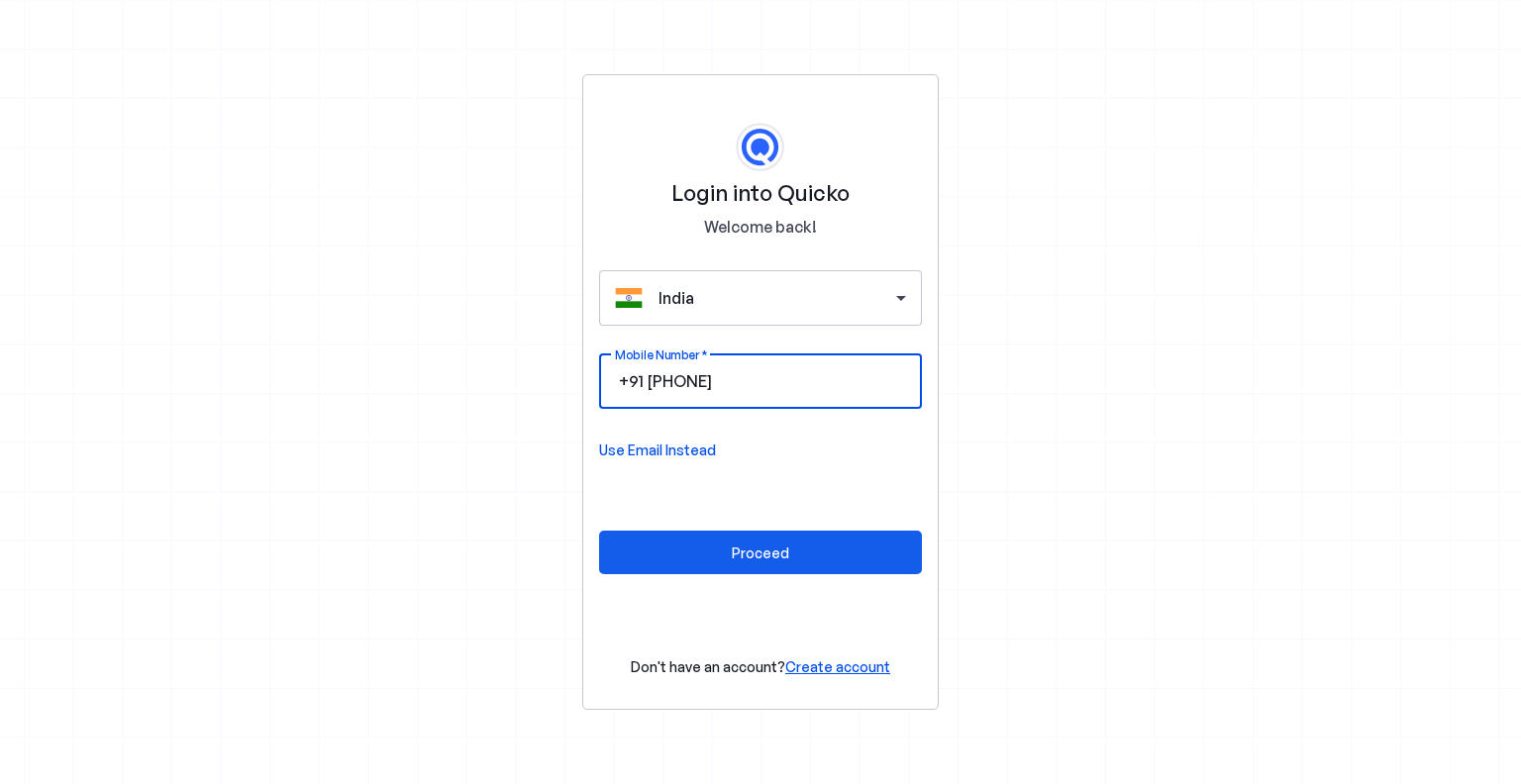 type on "[PHONE]" 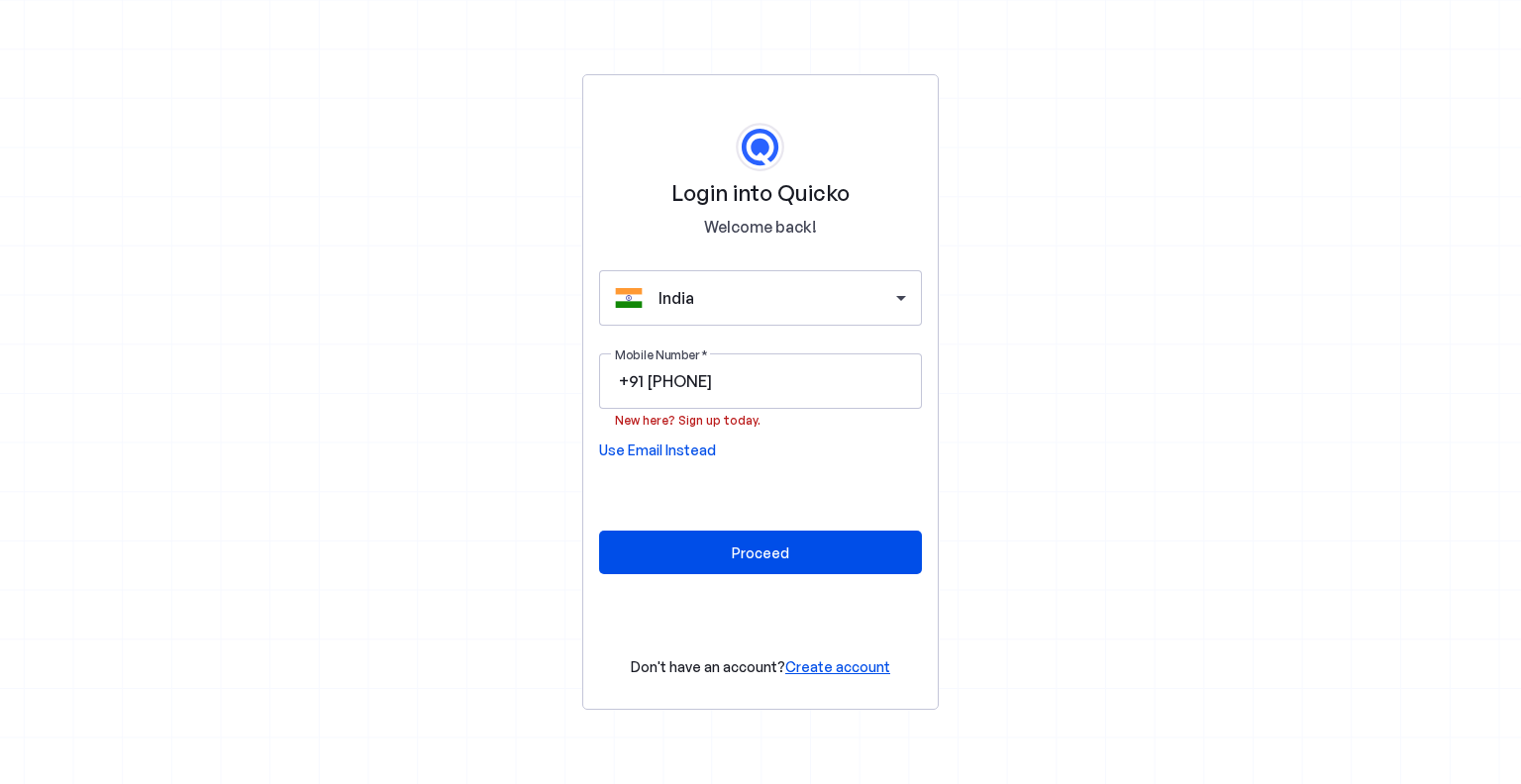 click on "Create account" at bounding box center [838, 666] 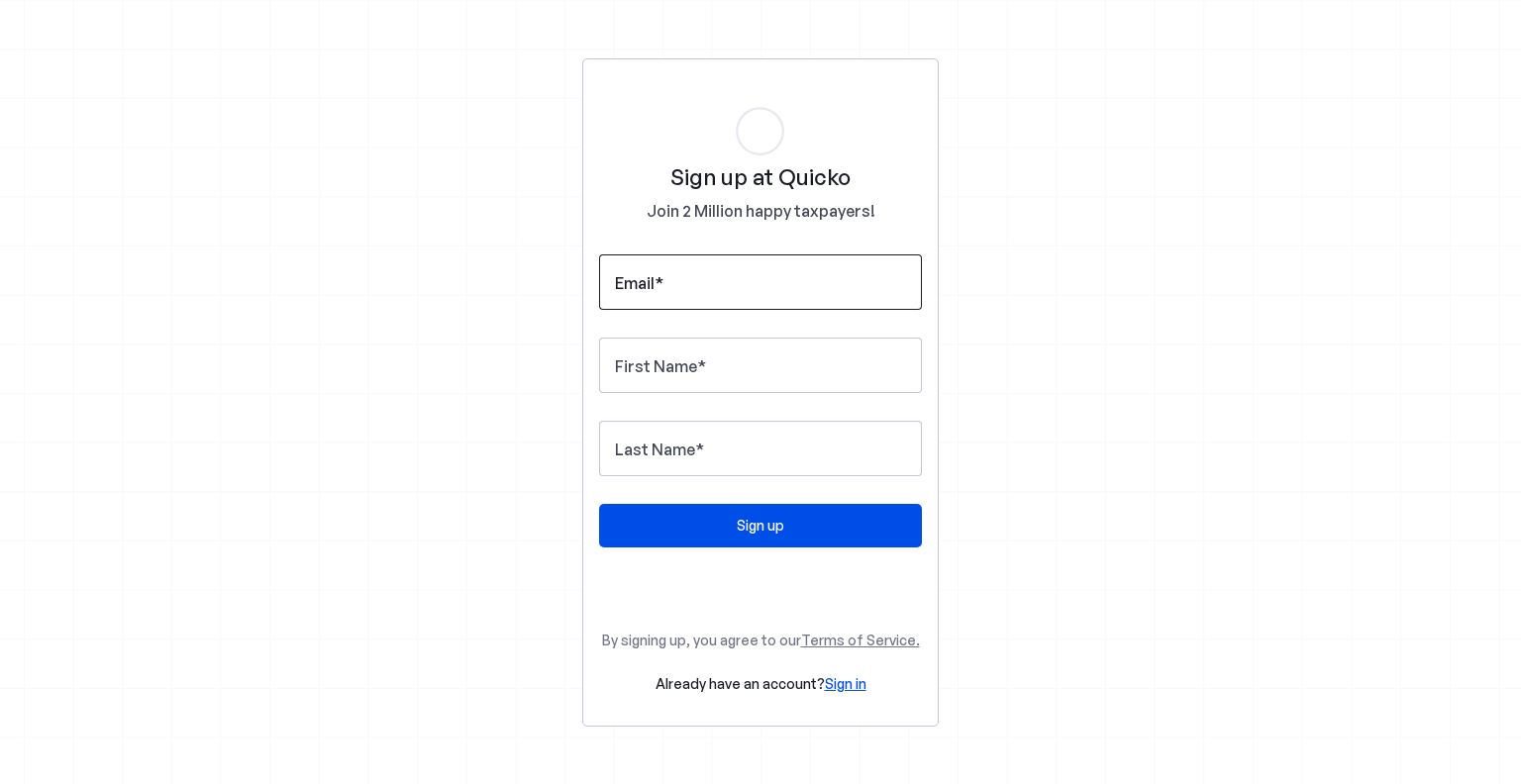 click at bounding box center (760, 282) 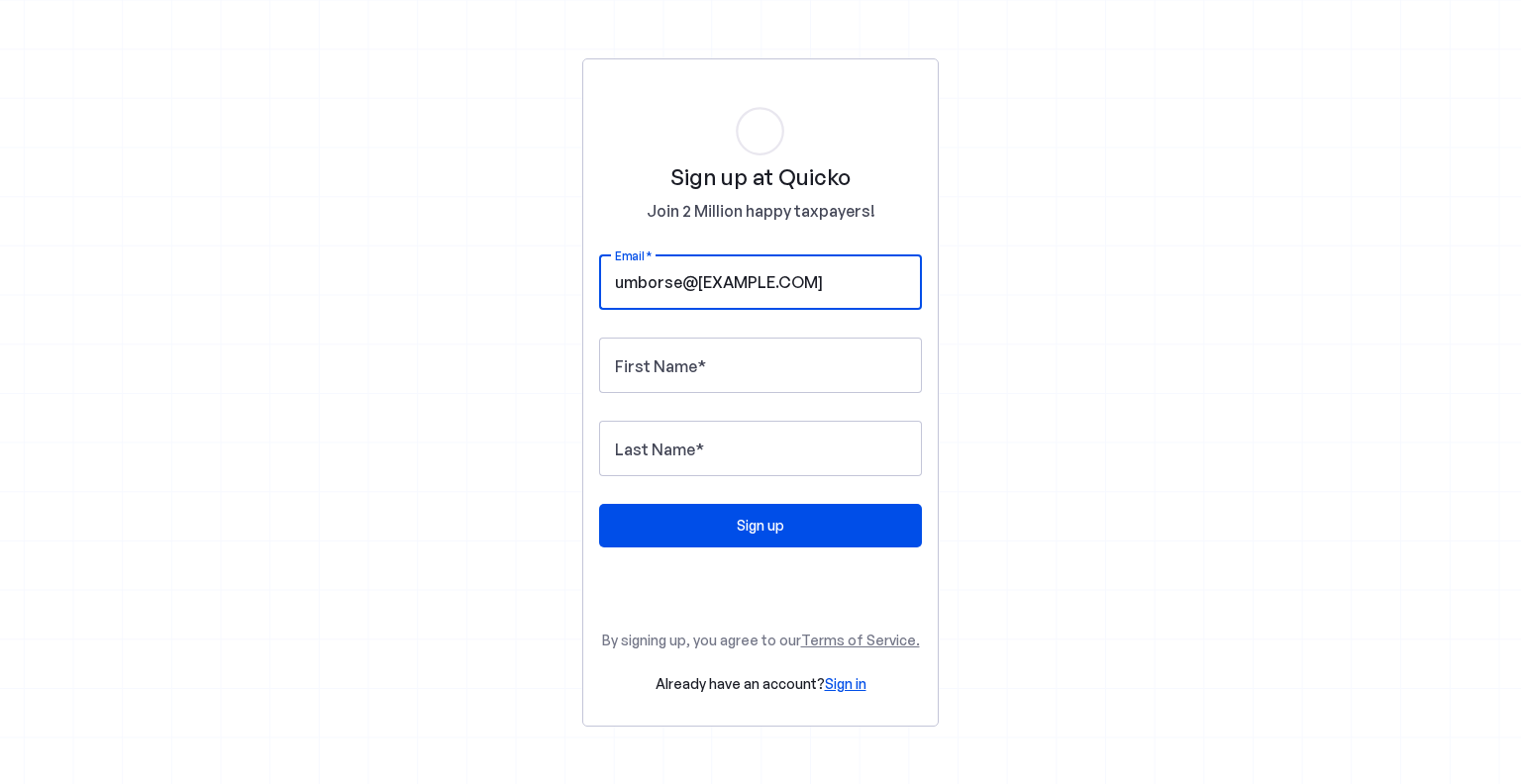 type on "umborse@gmail.com" 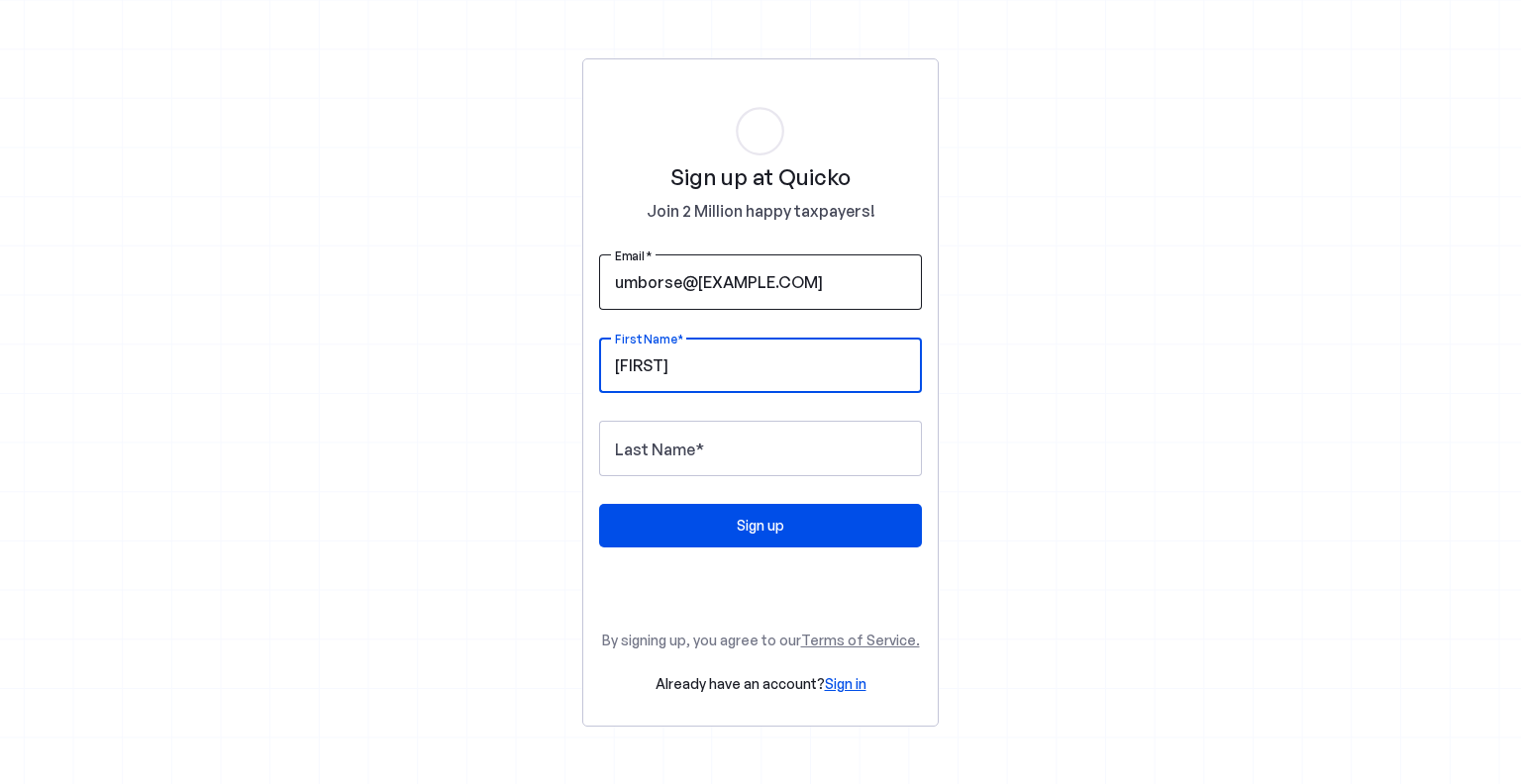 type on "Umesh" 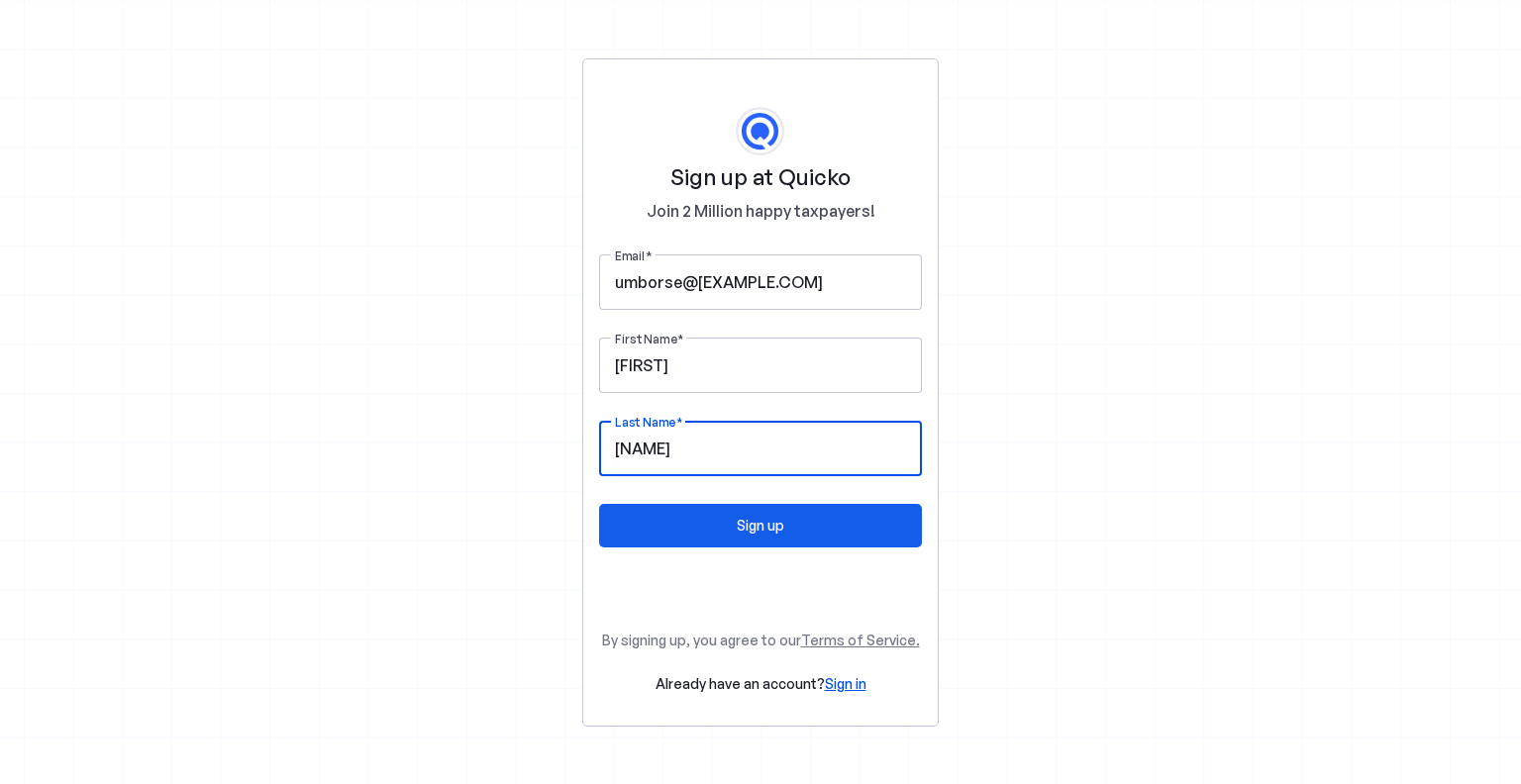 type on "Borse" 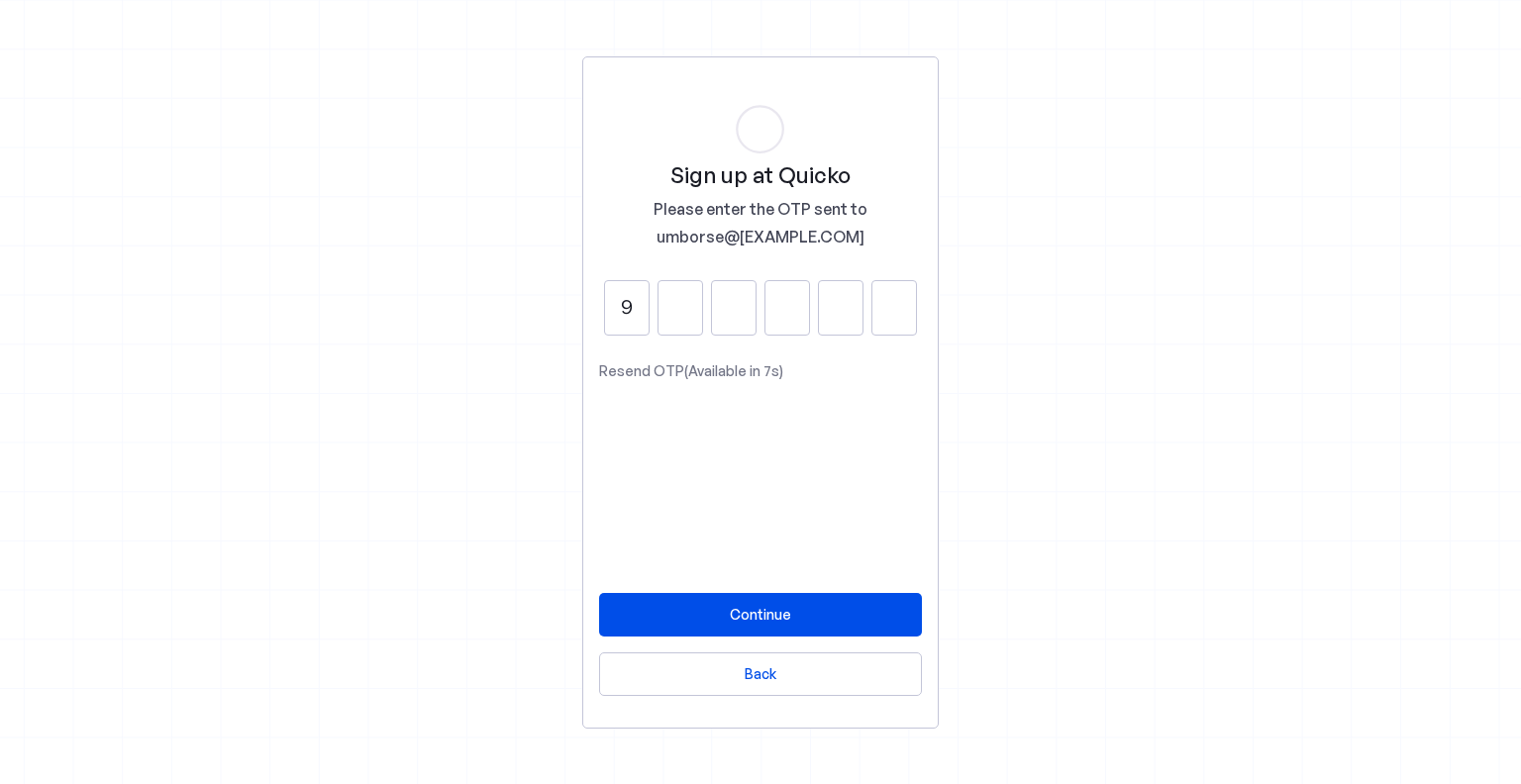 type on "9" 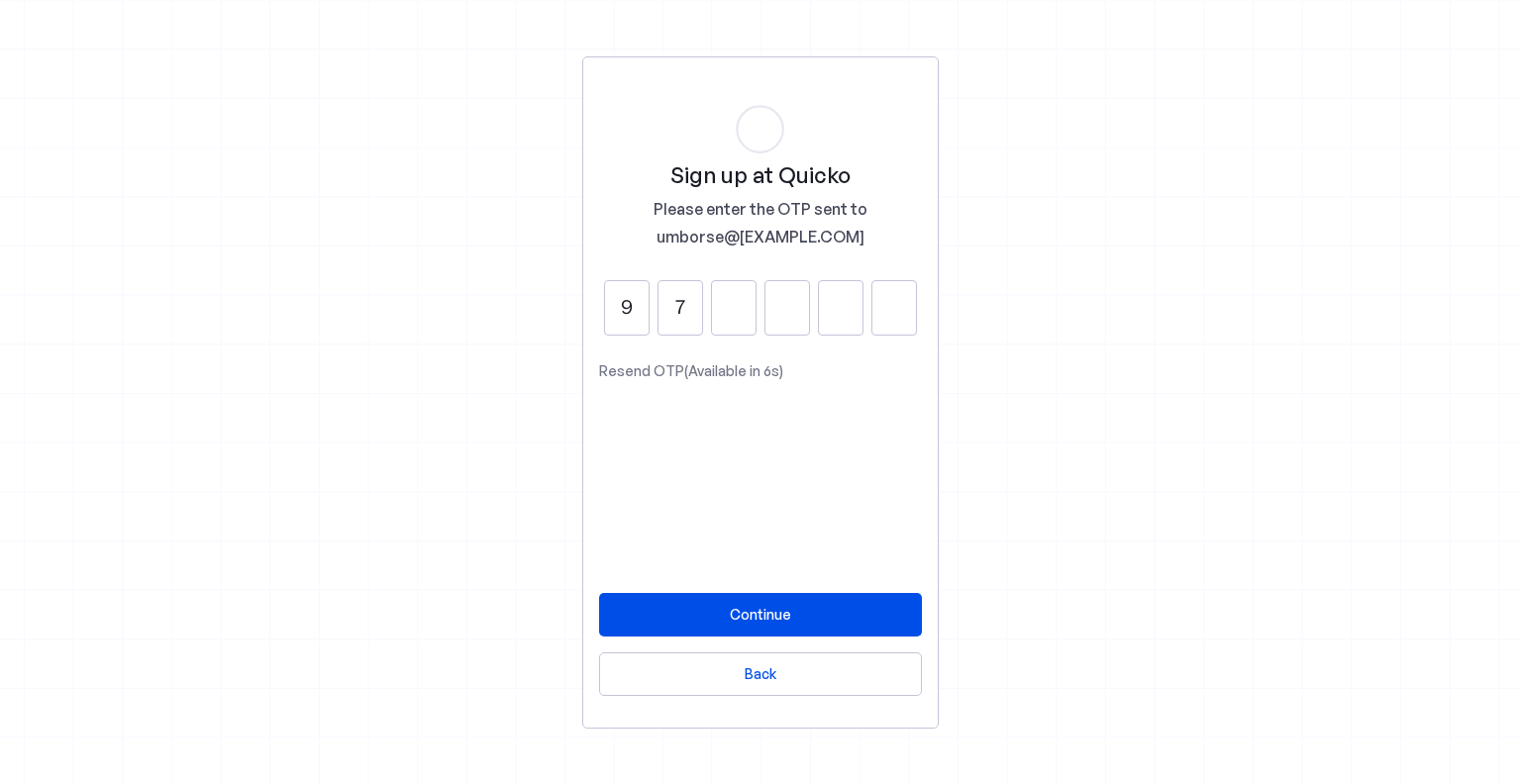 type on "7" 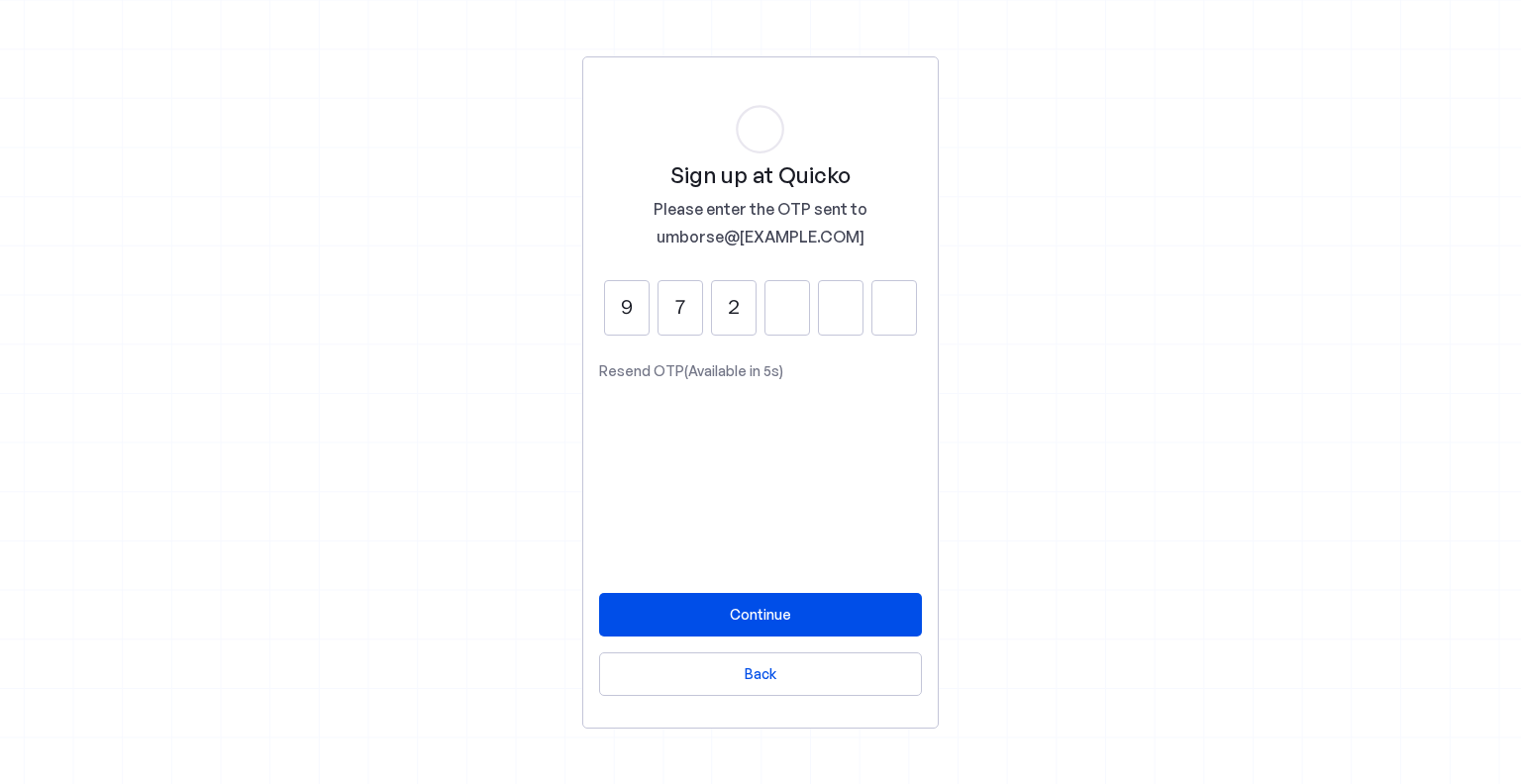 type on "2" 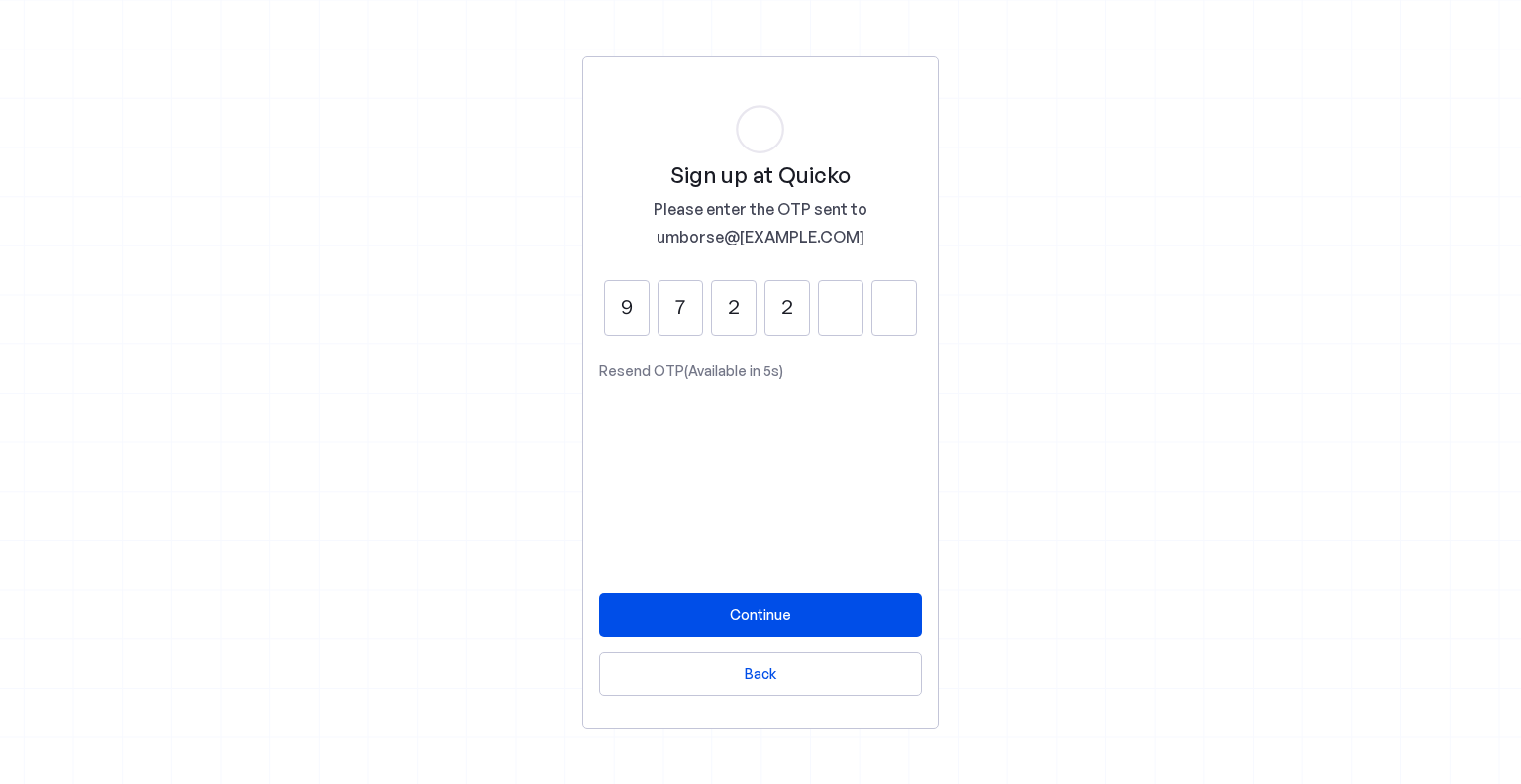 type on "2" 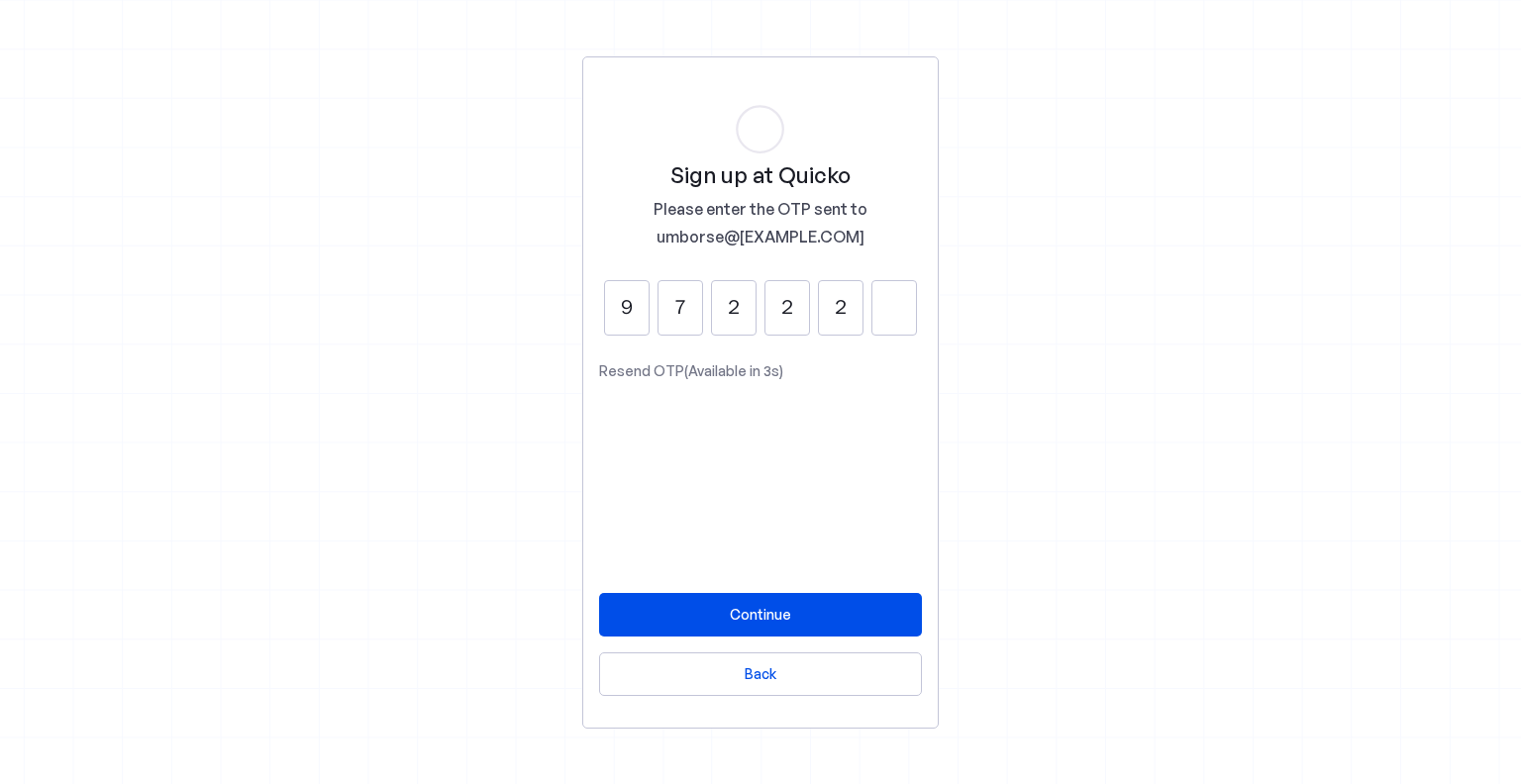 type on "2" 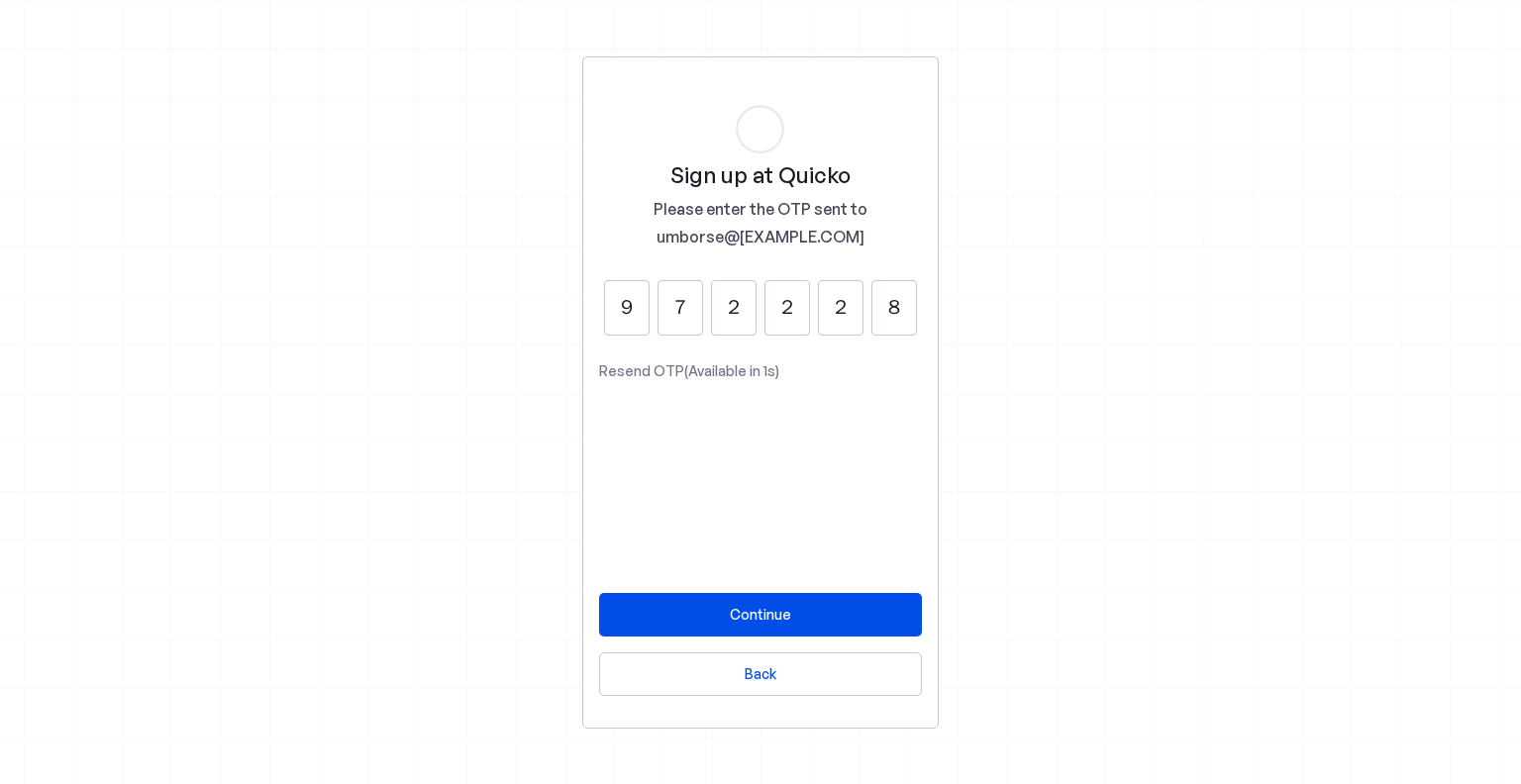 type on "8" 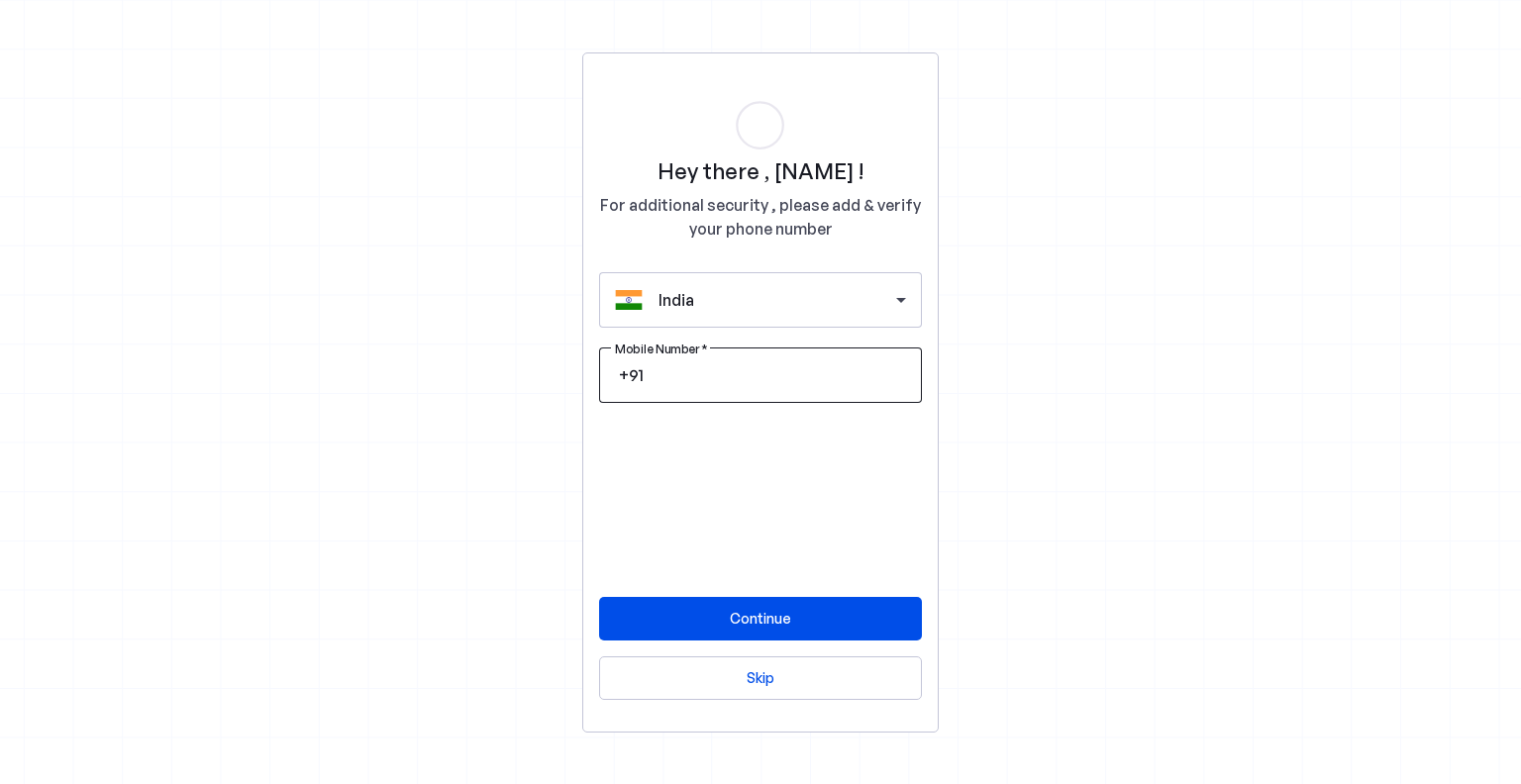 click at bounding box center (776, 375) 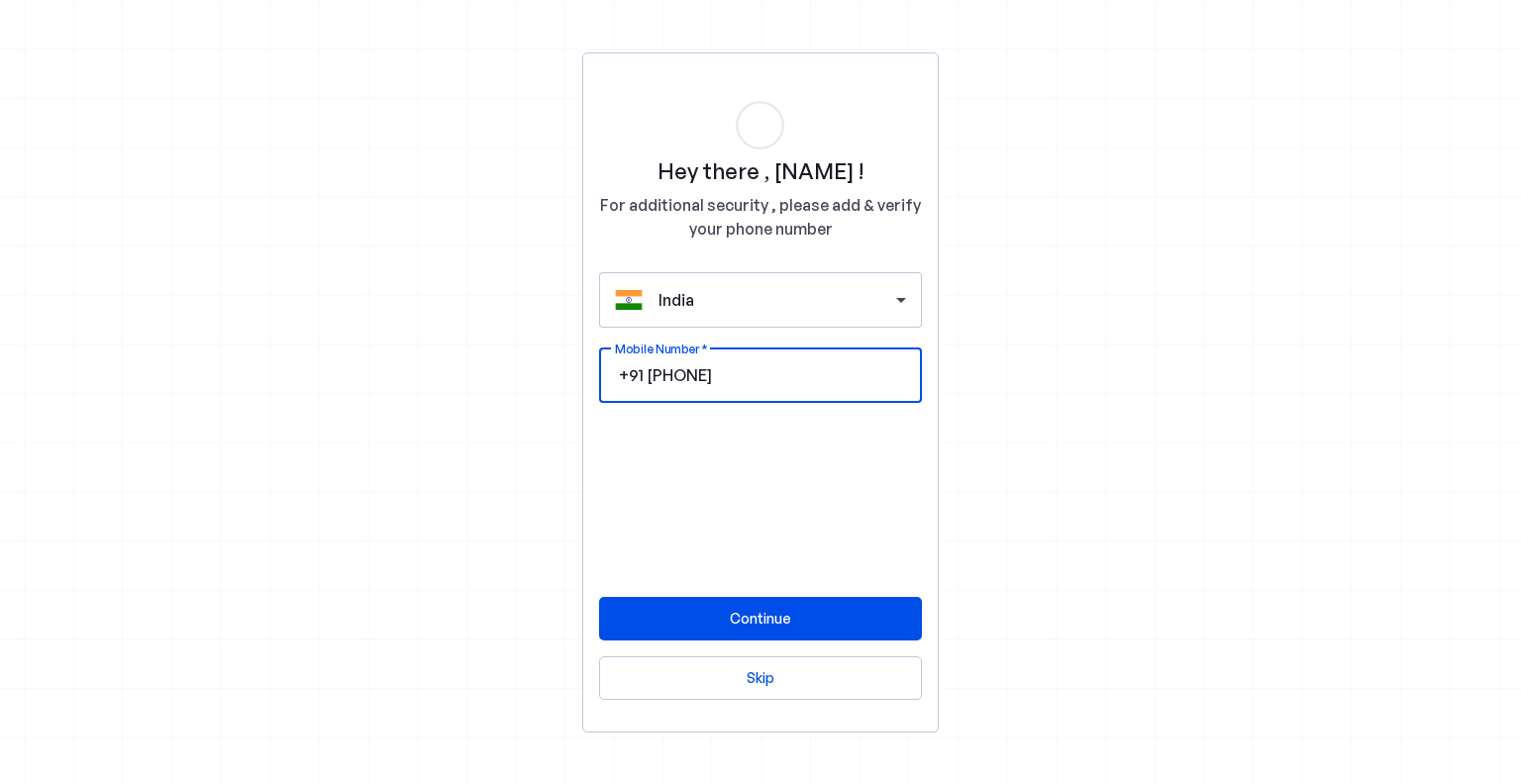 type on "8898717273" 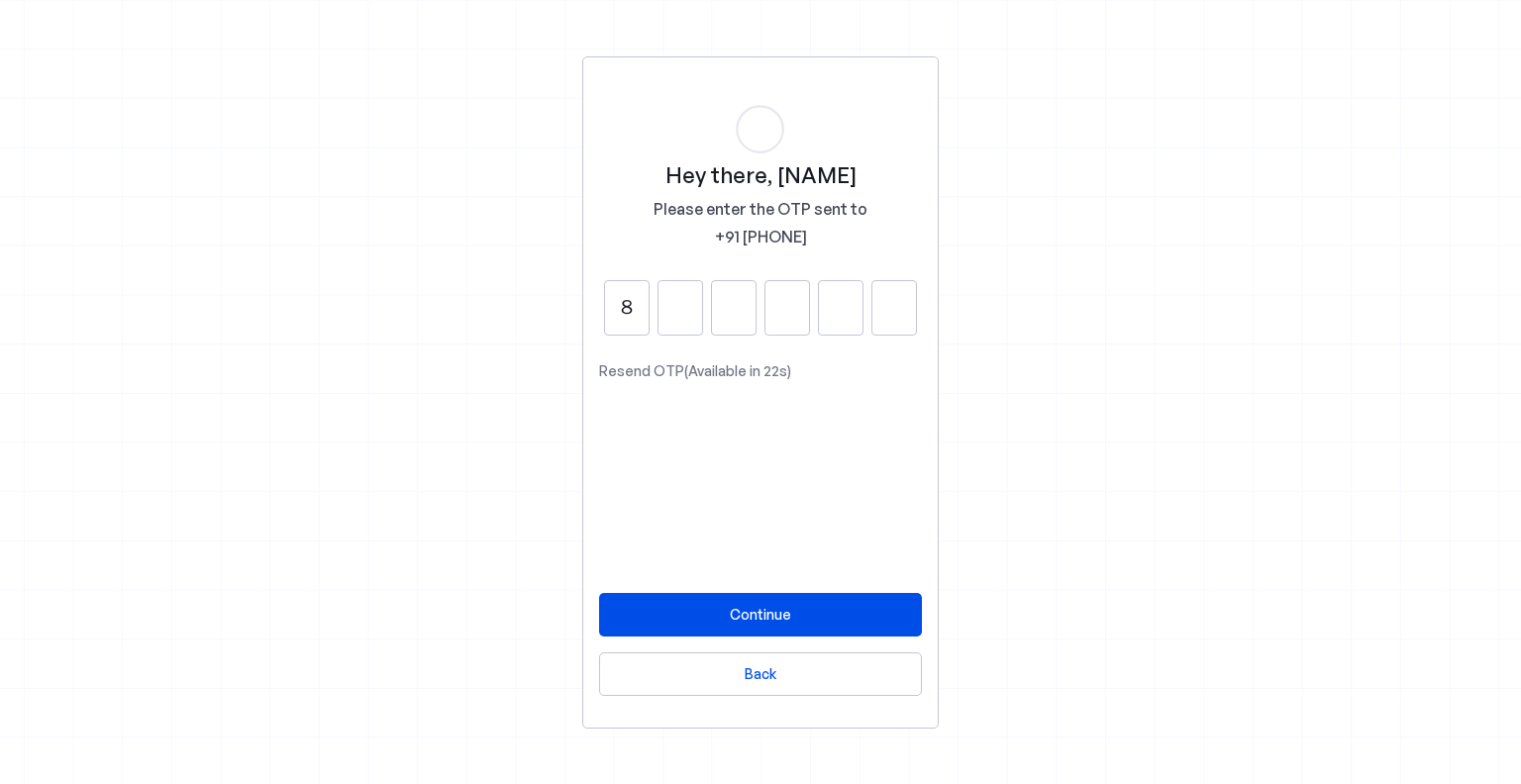 type on "8" 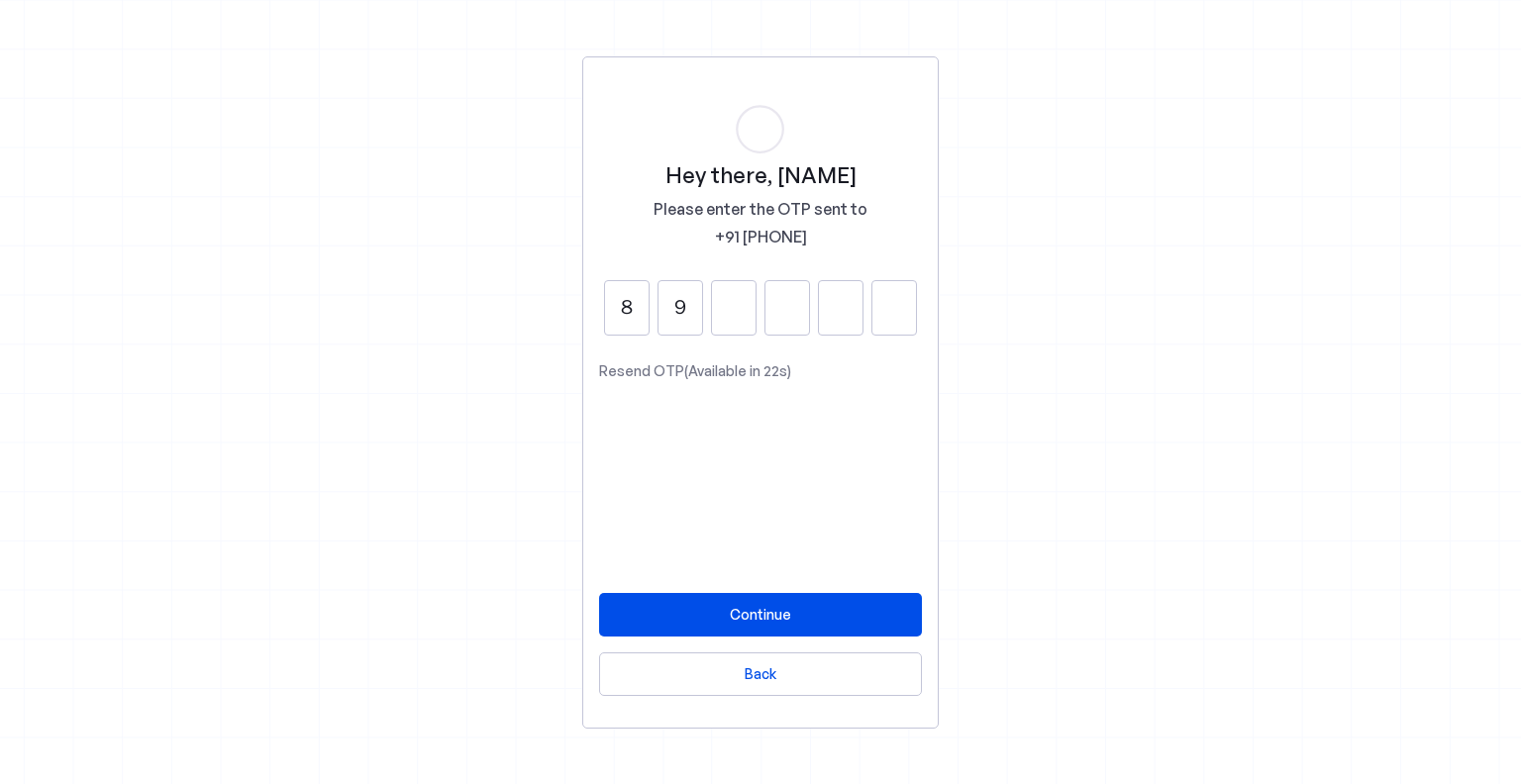 type on "9" 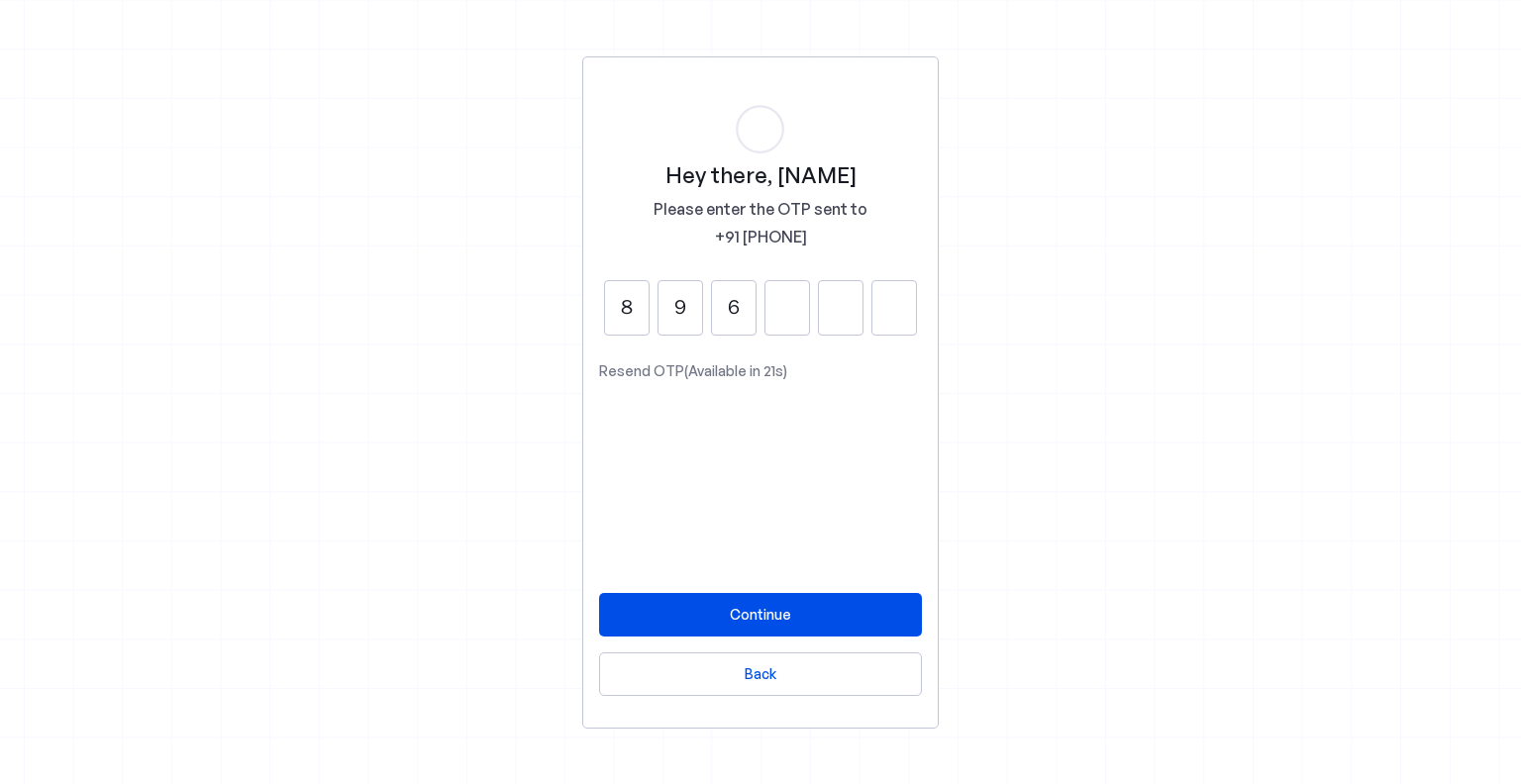 type on "6" 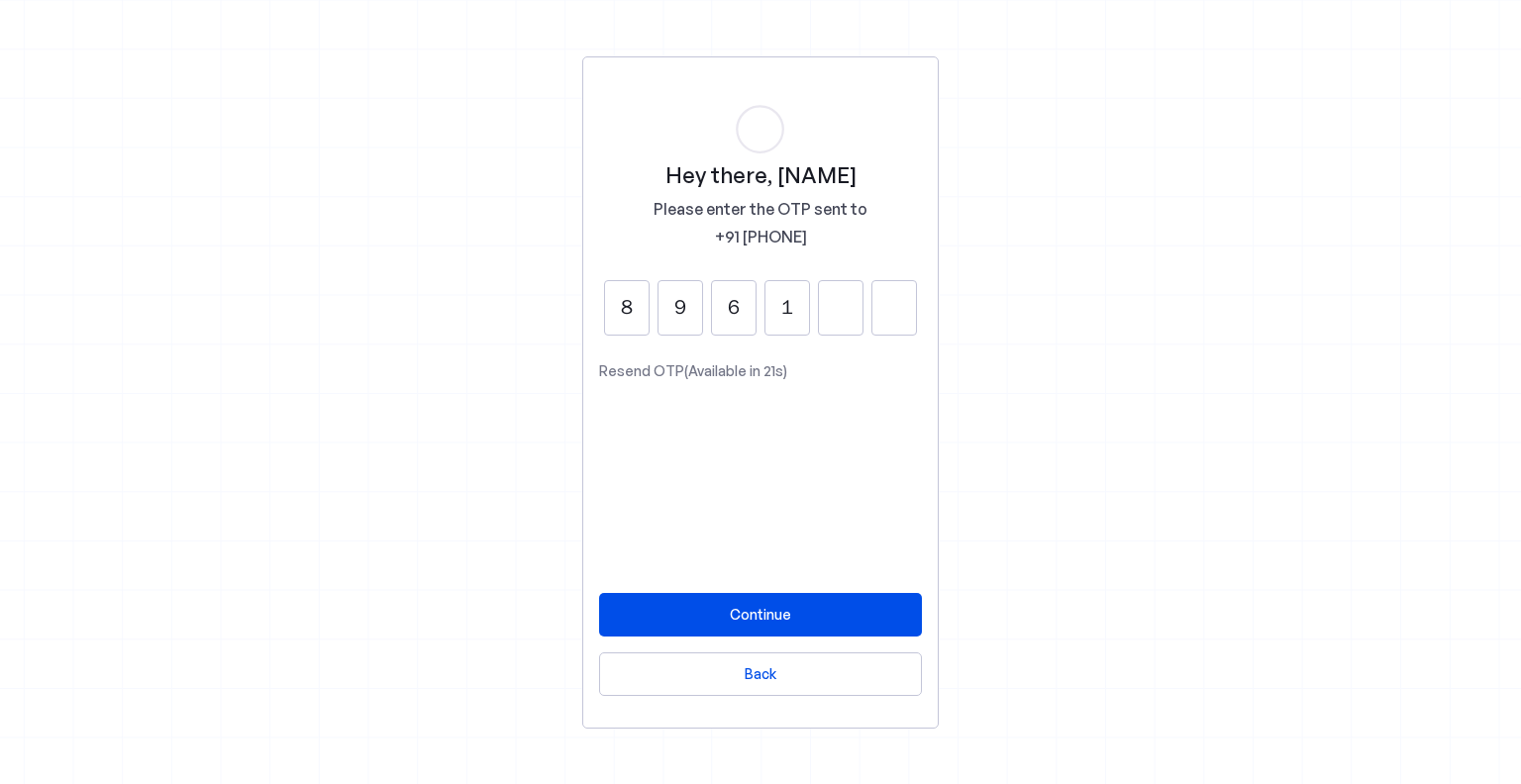 type on "1" 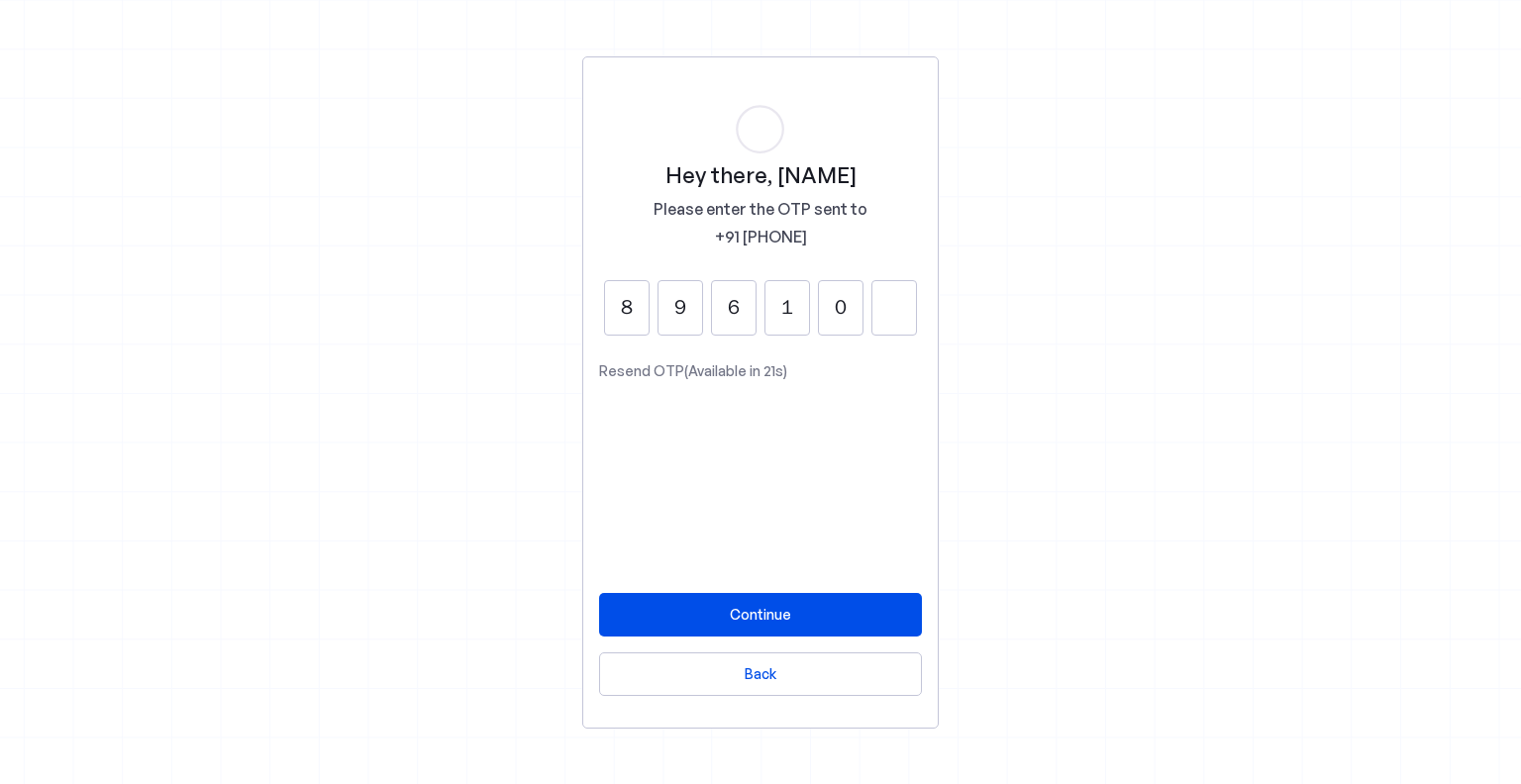 type on "0" 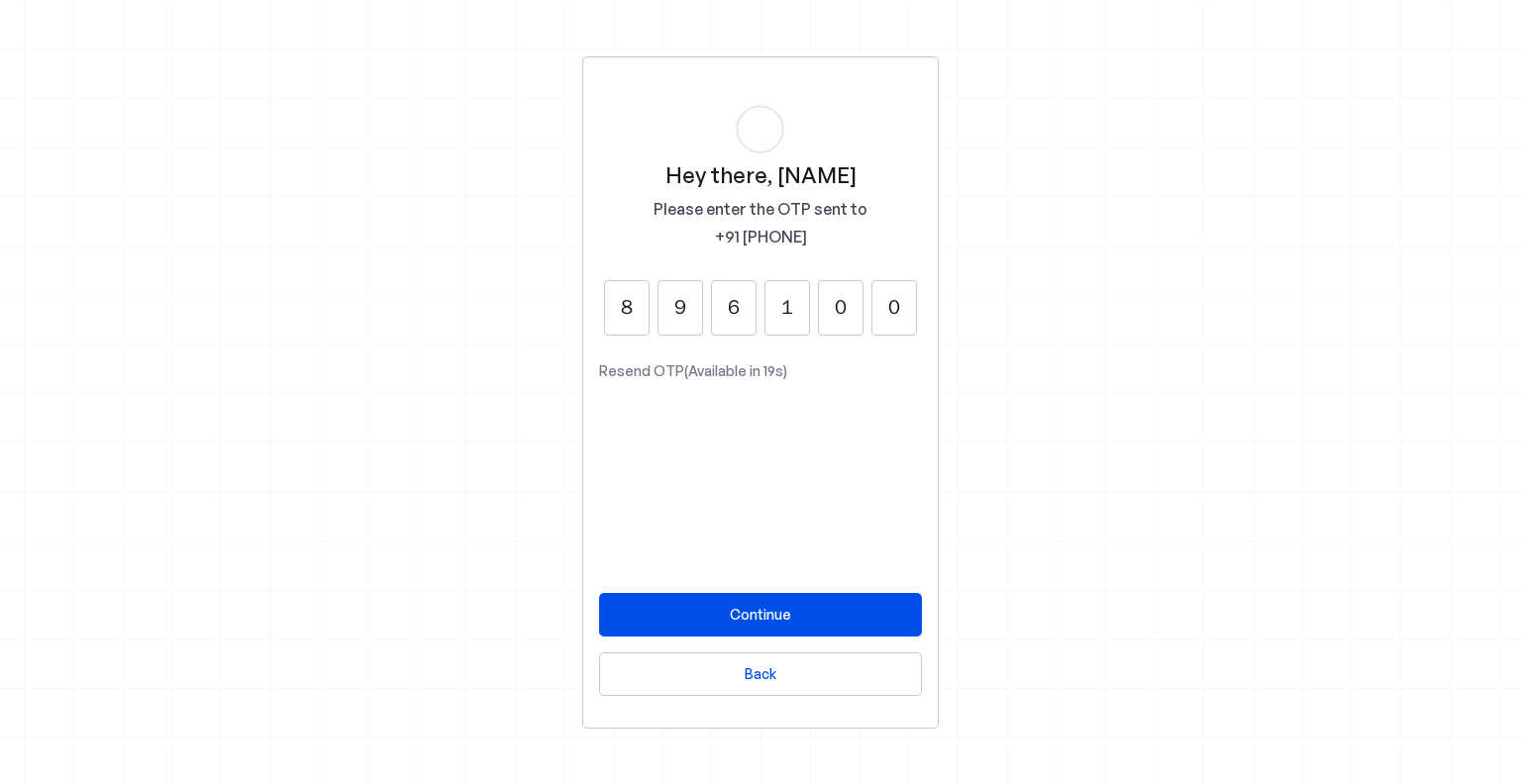 type on "0" 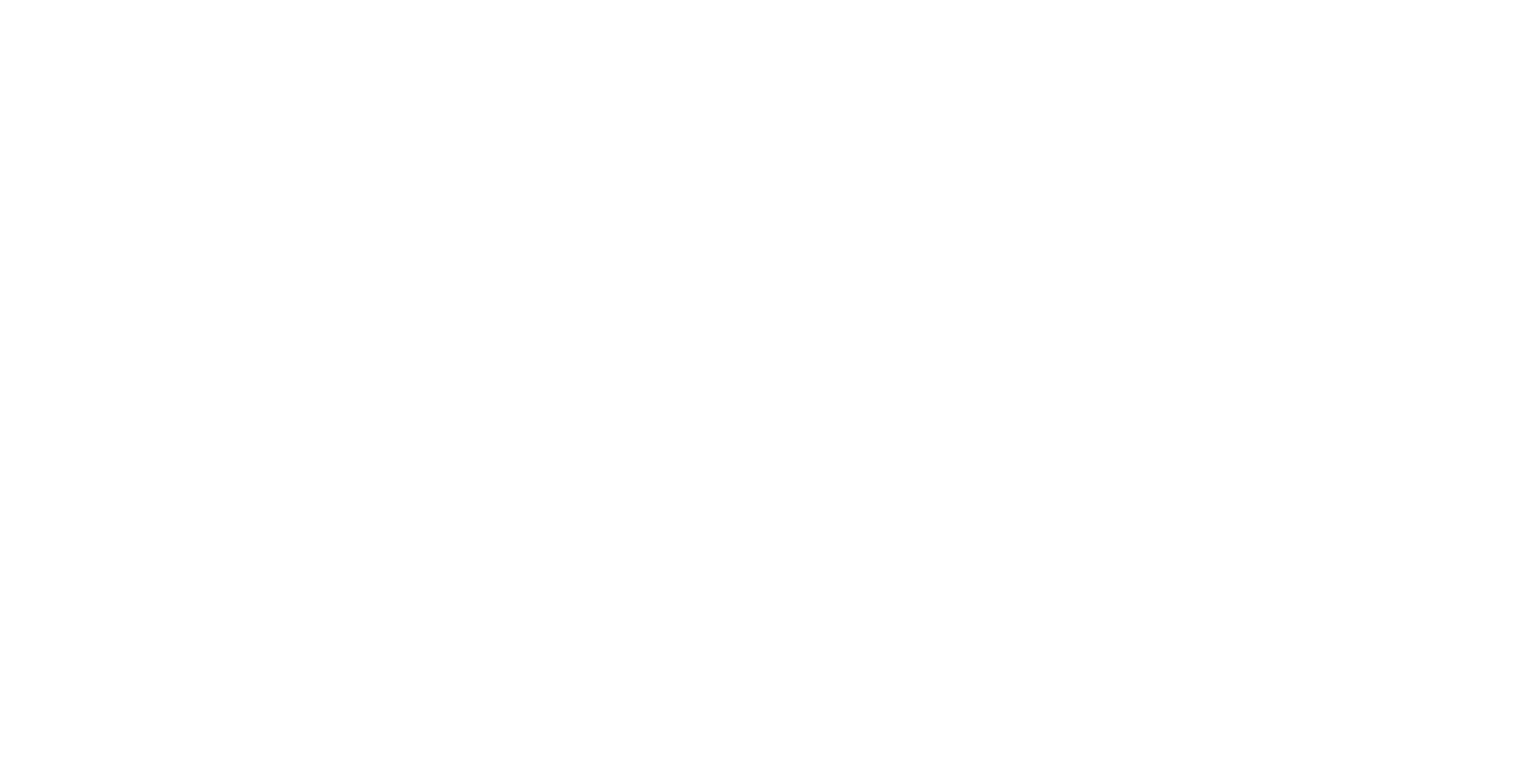 scroll, scrollTop: 0, scrollLeft: 0, axis: both 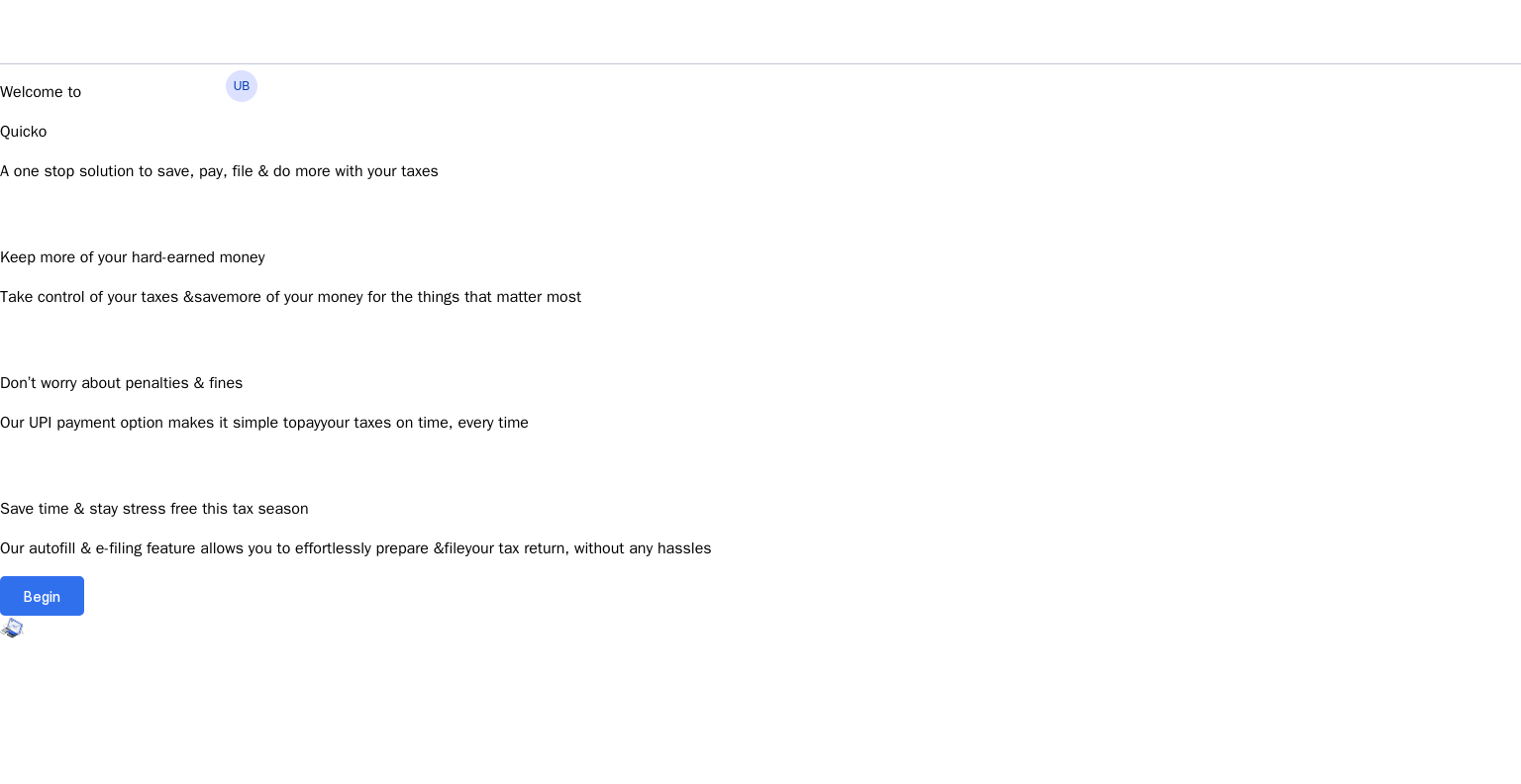 click at bounding box center (42, 596) 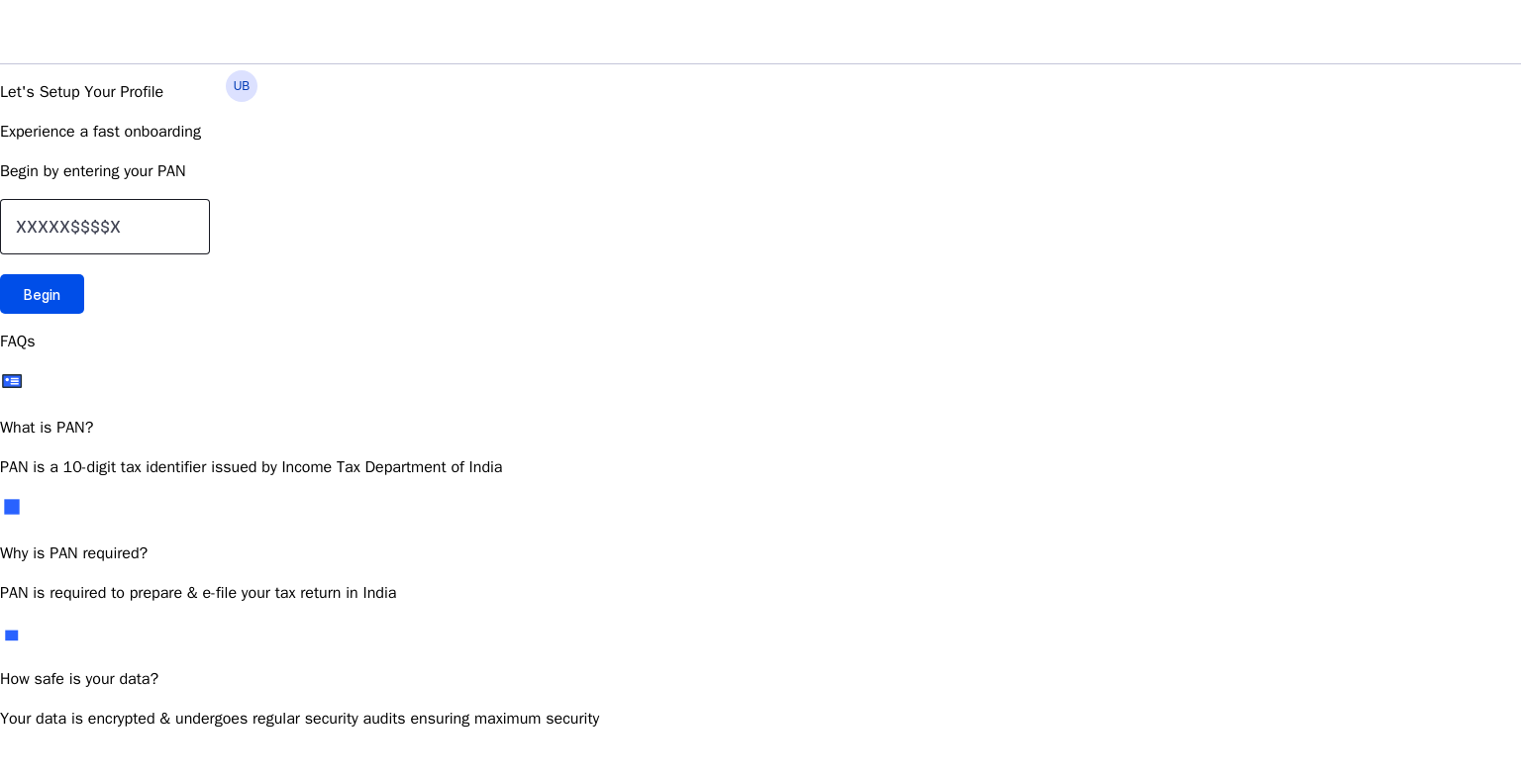 click at bounding box center [105, 227] 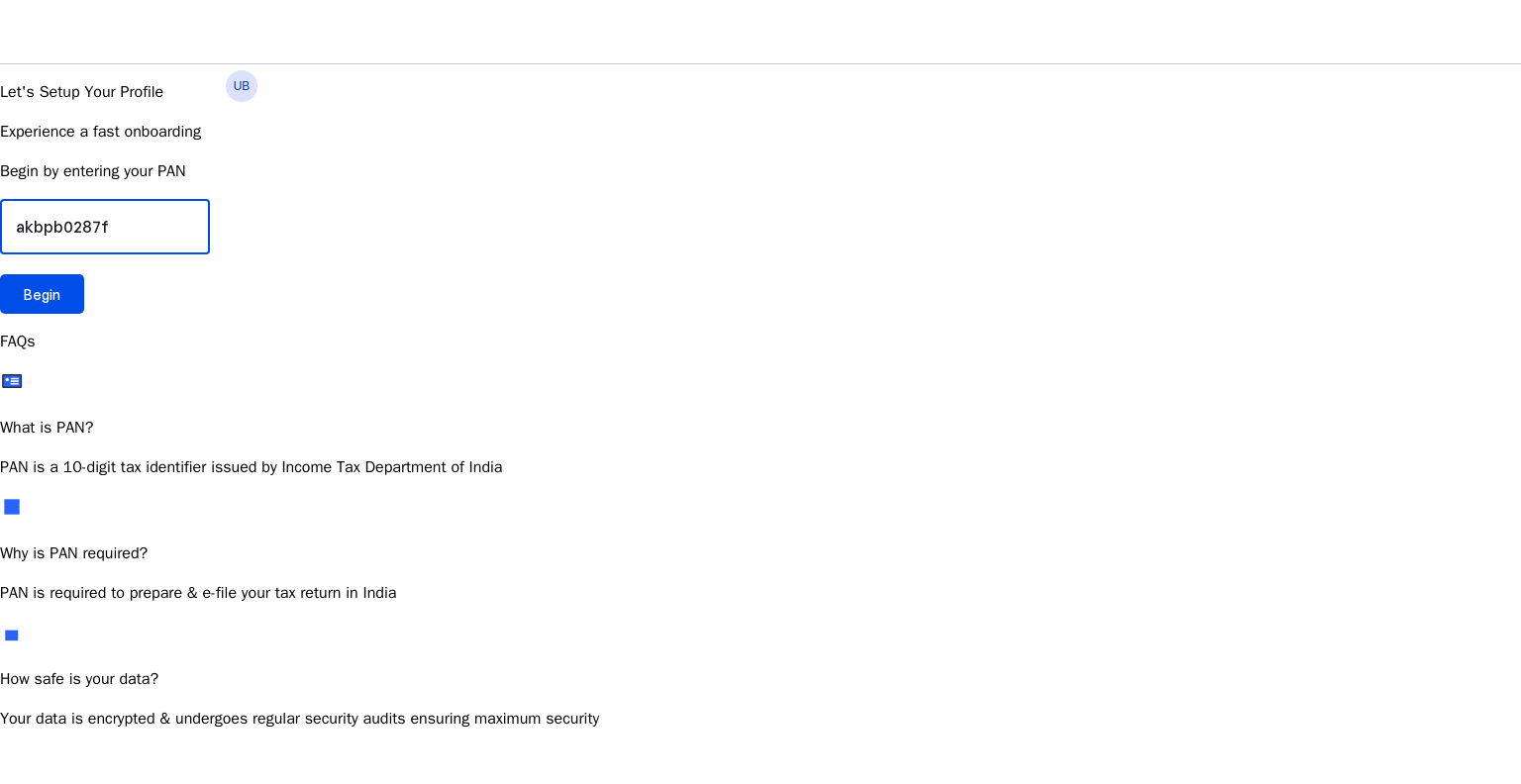 type on "akbpb0287f" 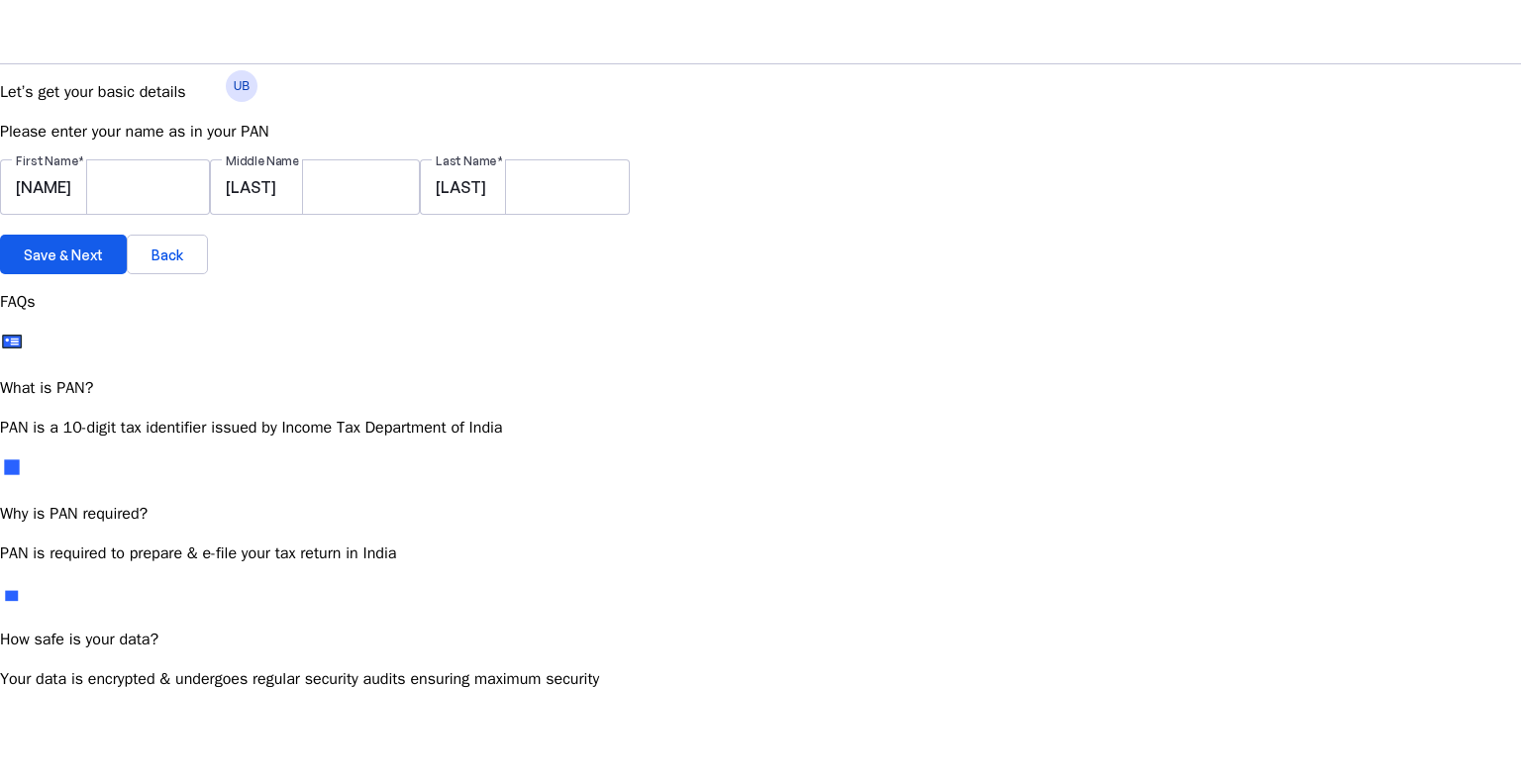 click at bounding box center [63, 254] 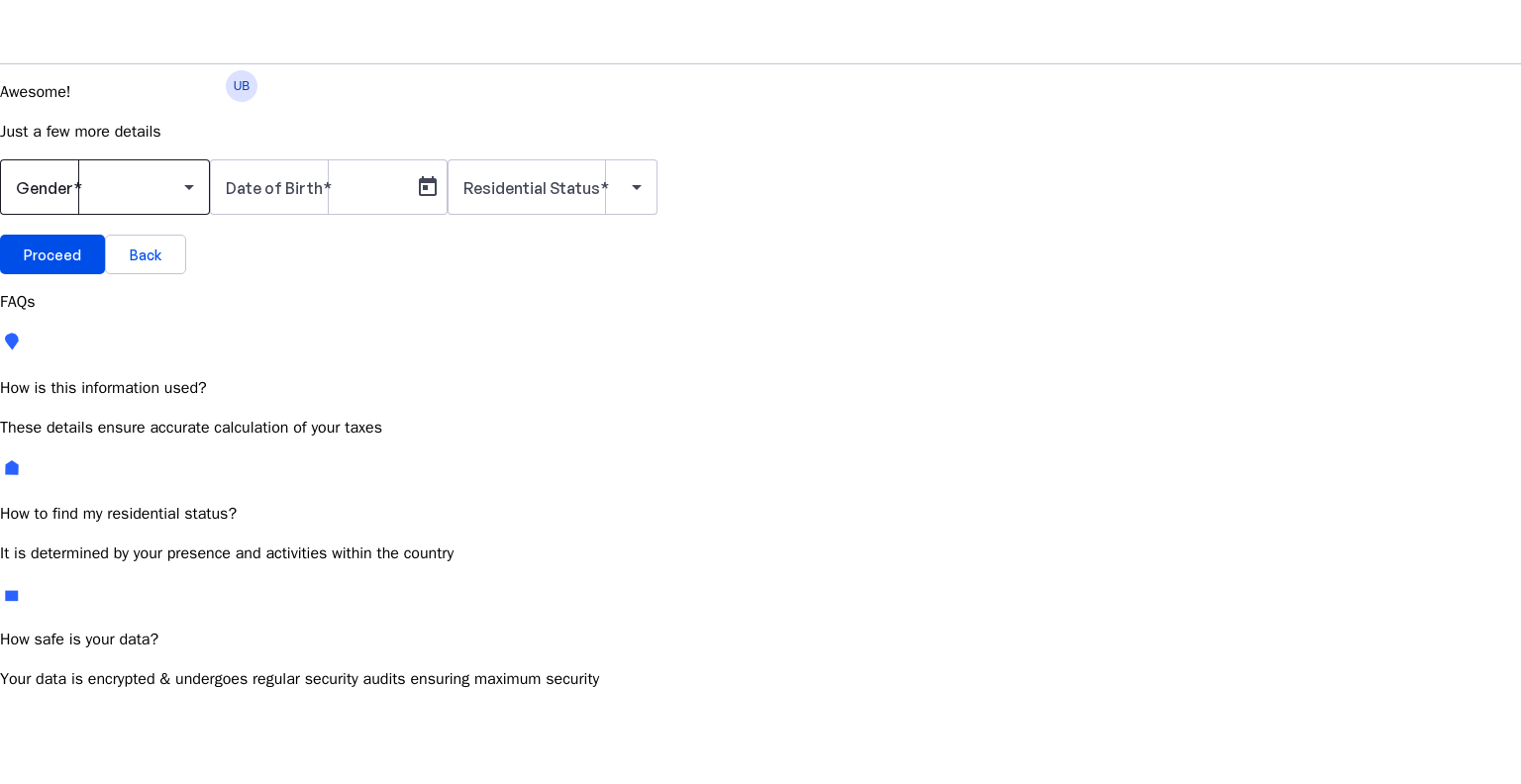 click at bounding box center (100, 187) 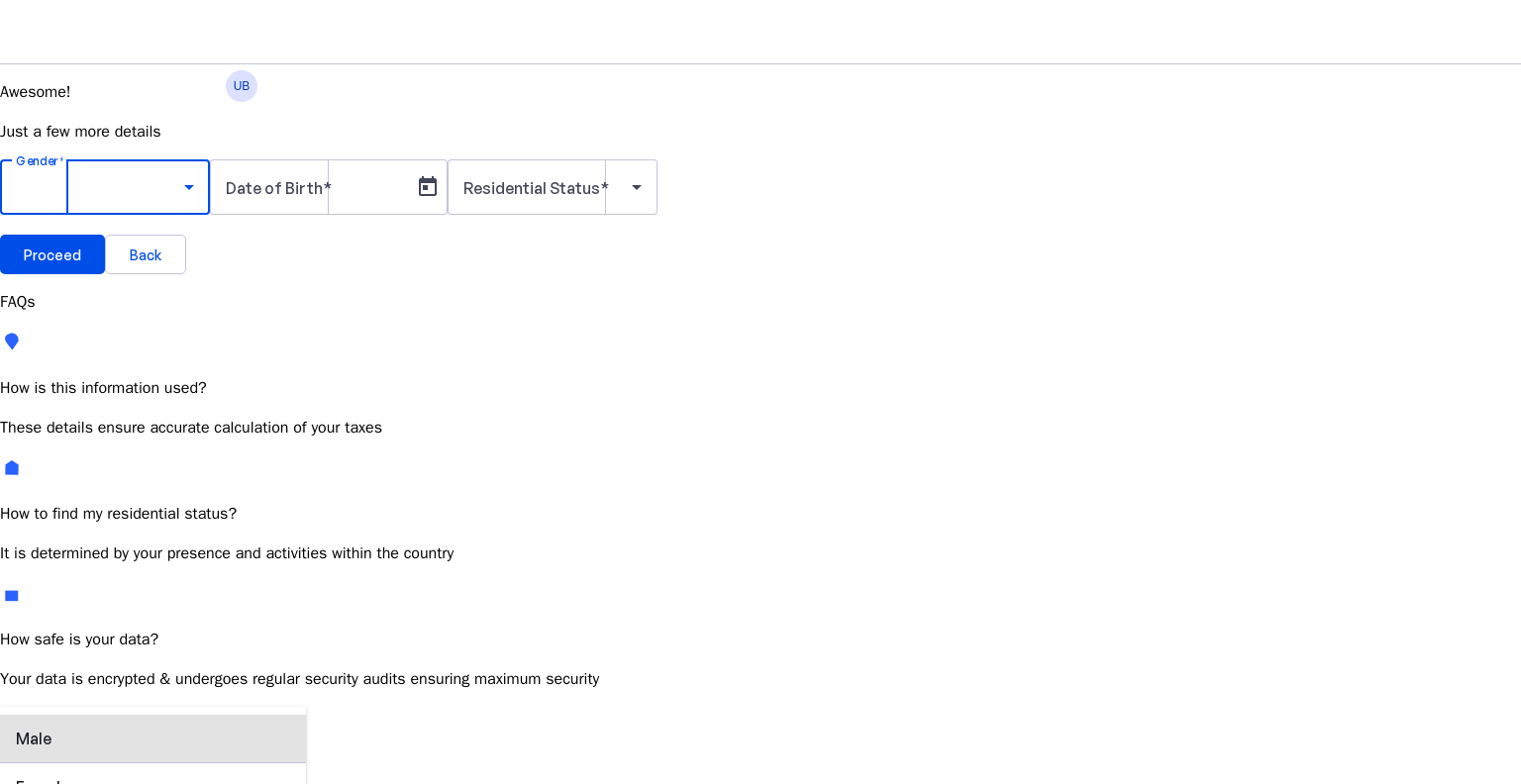 click on "Male" at bounding box center (152, 738) 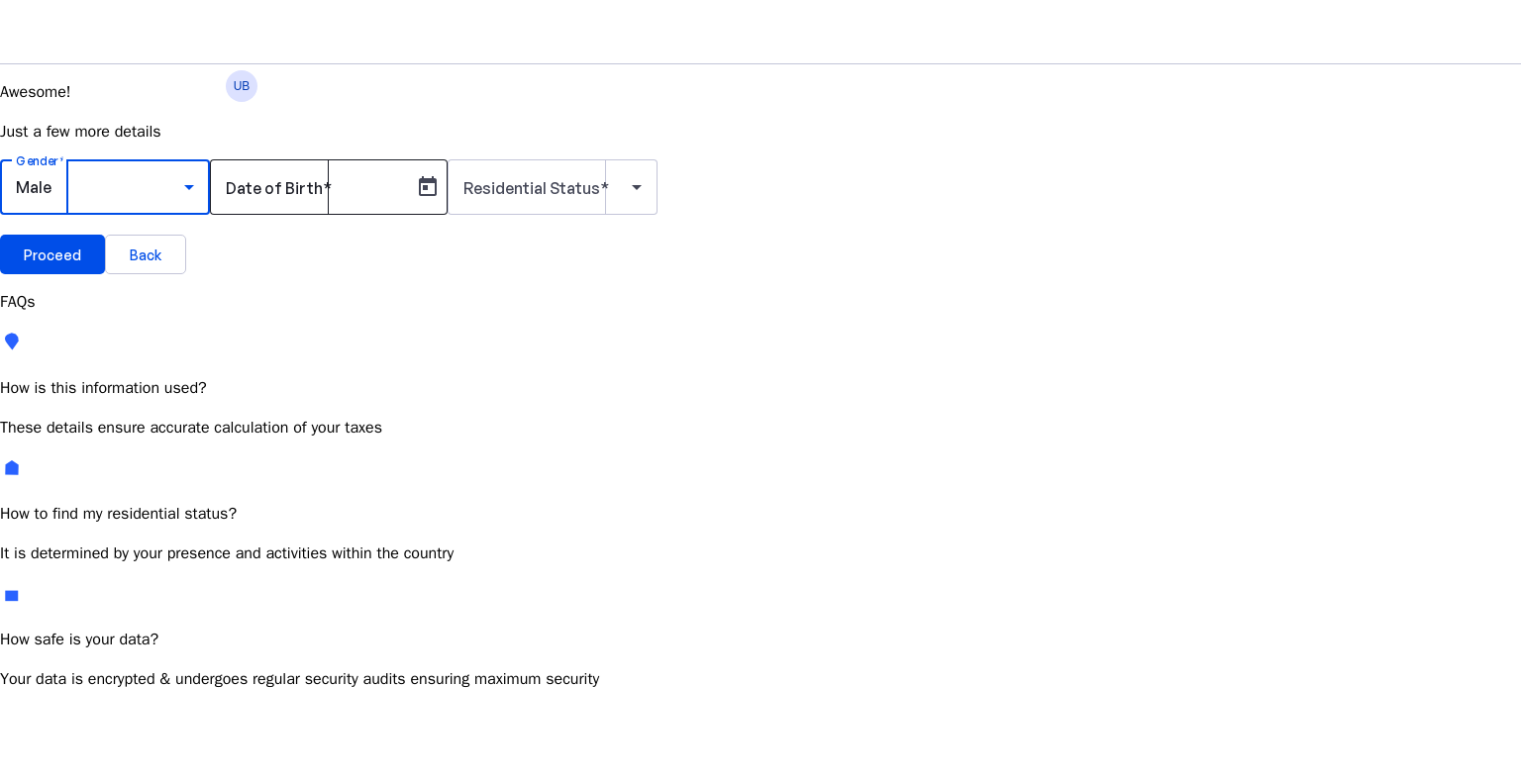 click on "Date of Birth" at bounding box center (315, 187) 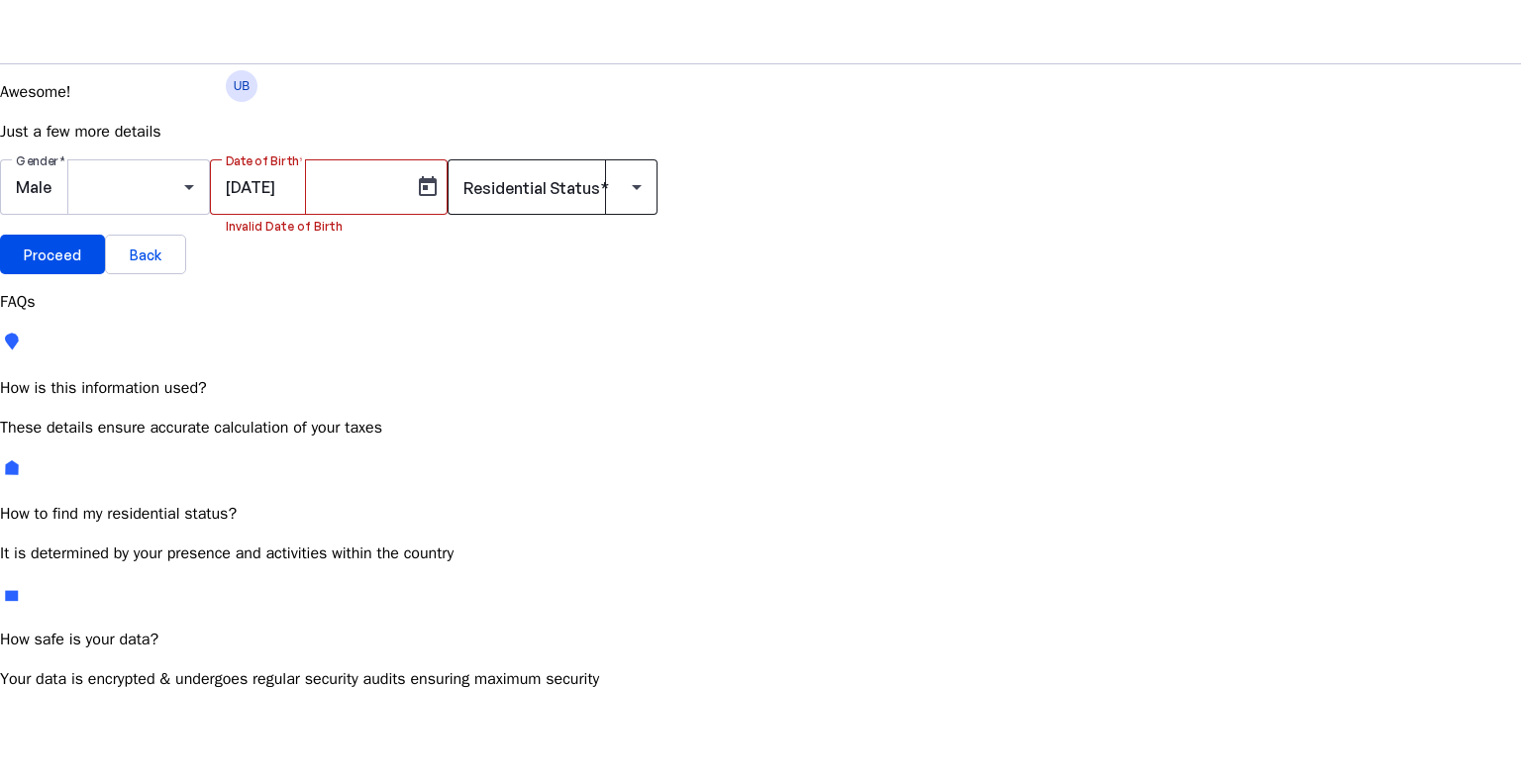 click at bounding box center (553, 187) 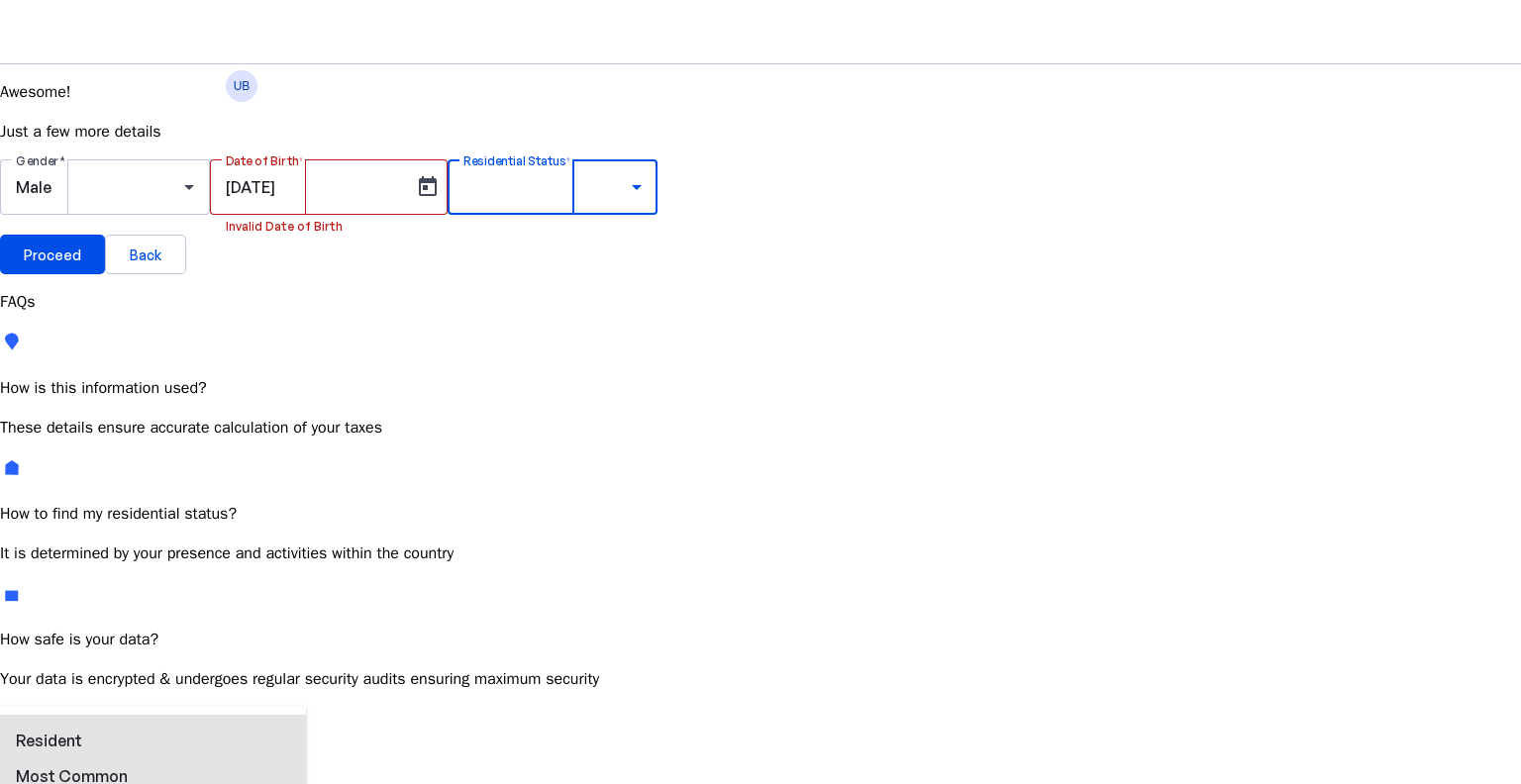 click at bounding box center [760, 707] 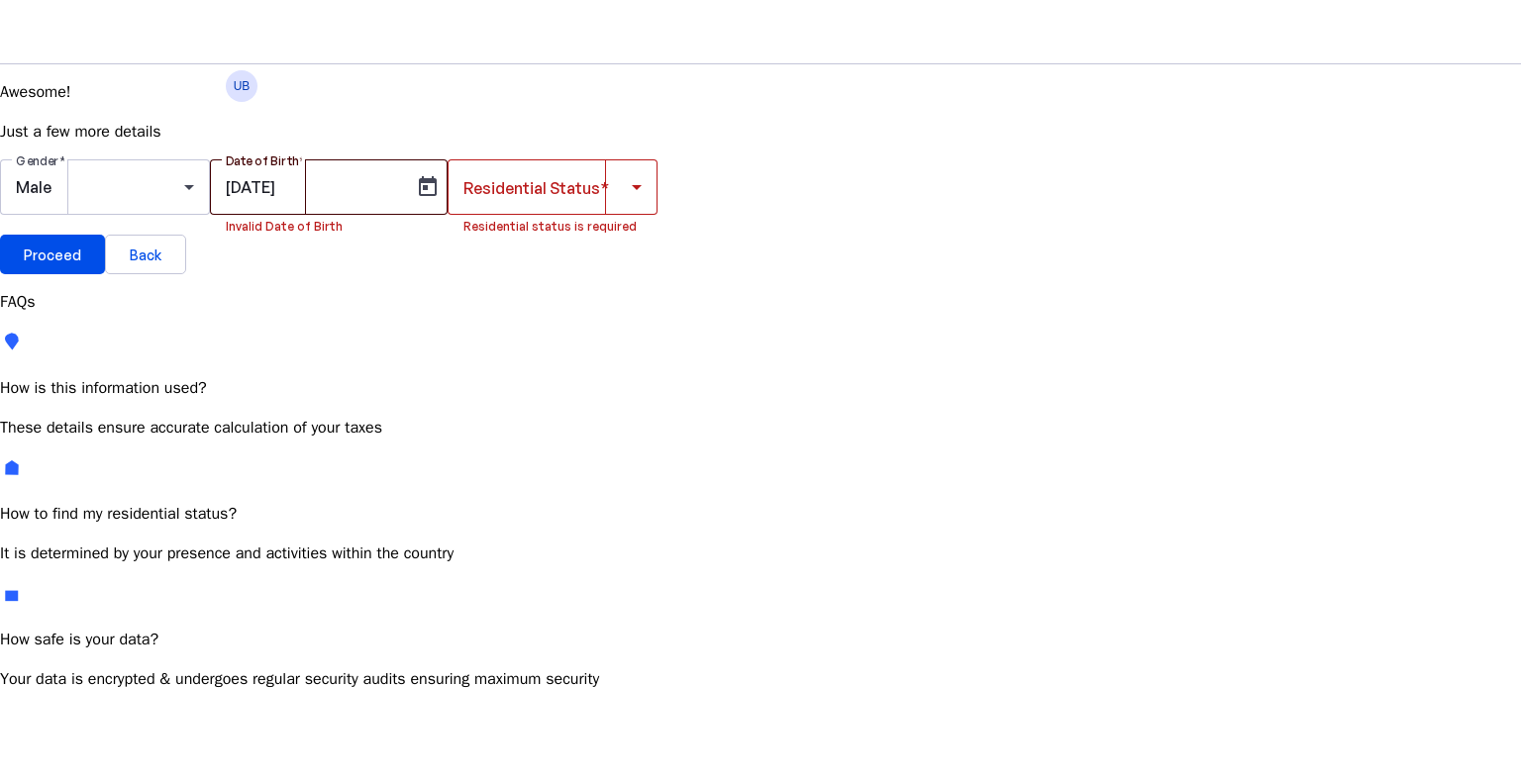 click on "[DATE]" at bounding box center [315, 187] 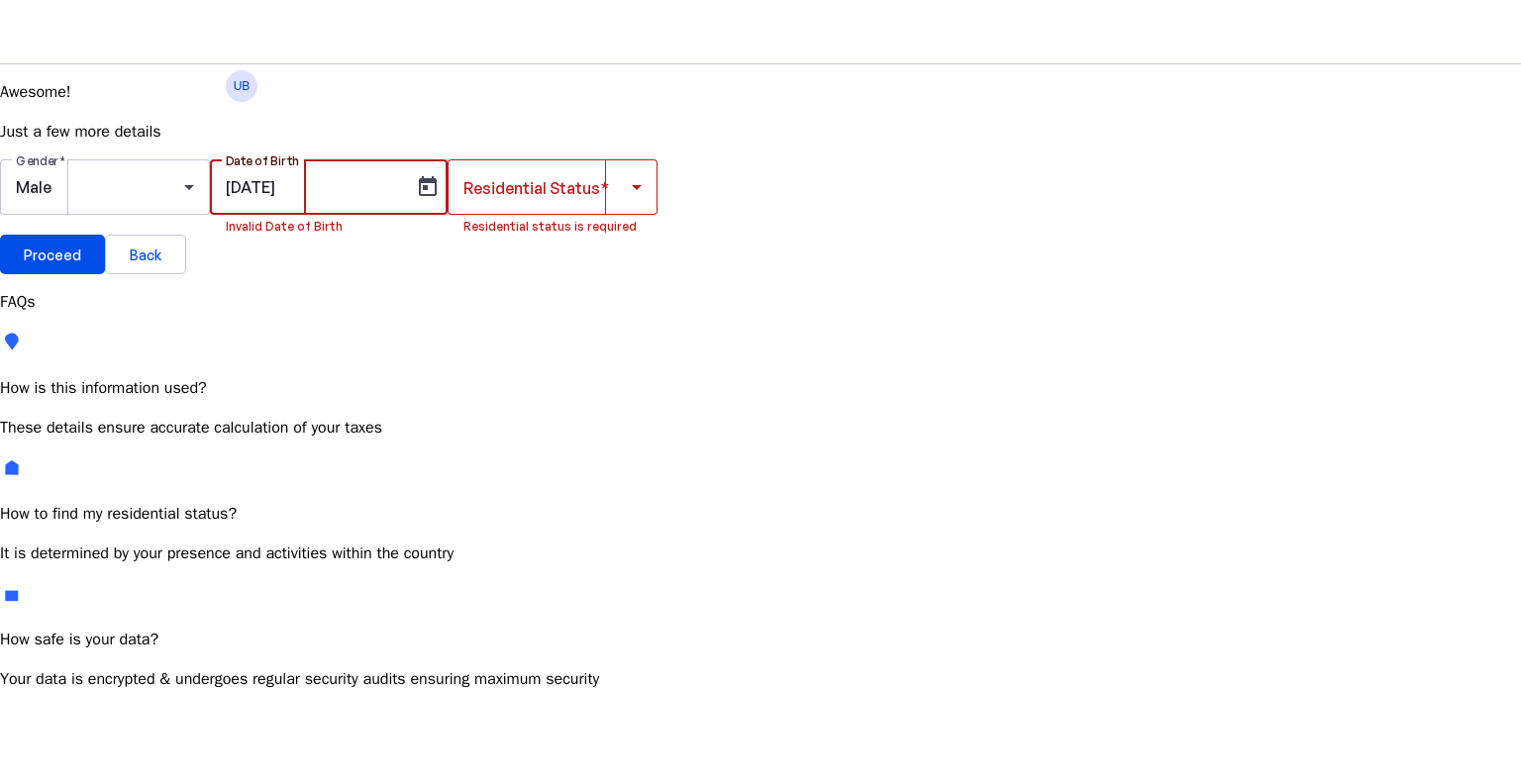 click on "[DATE]" at bounding box center (315, 187) 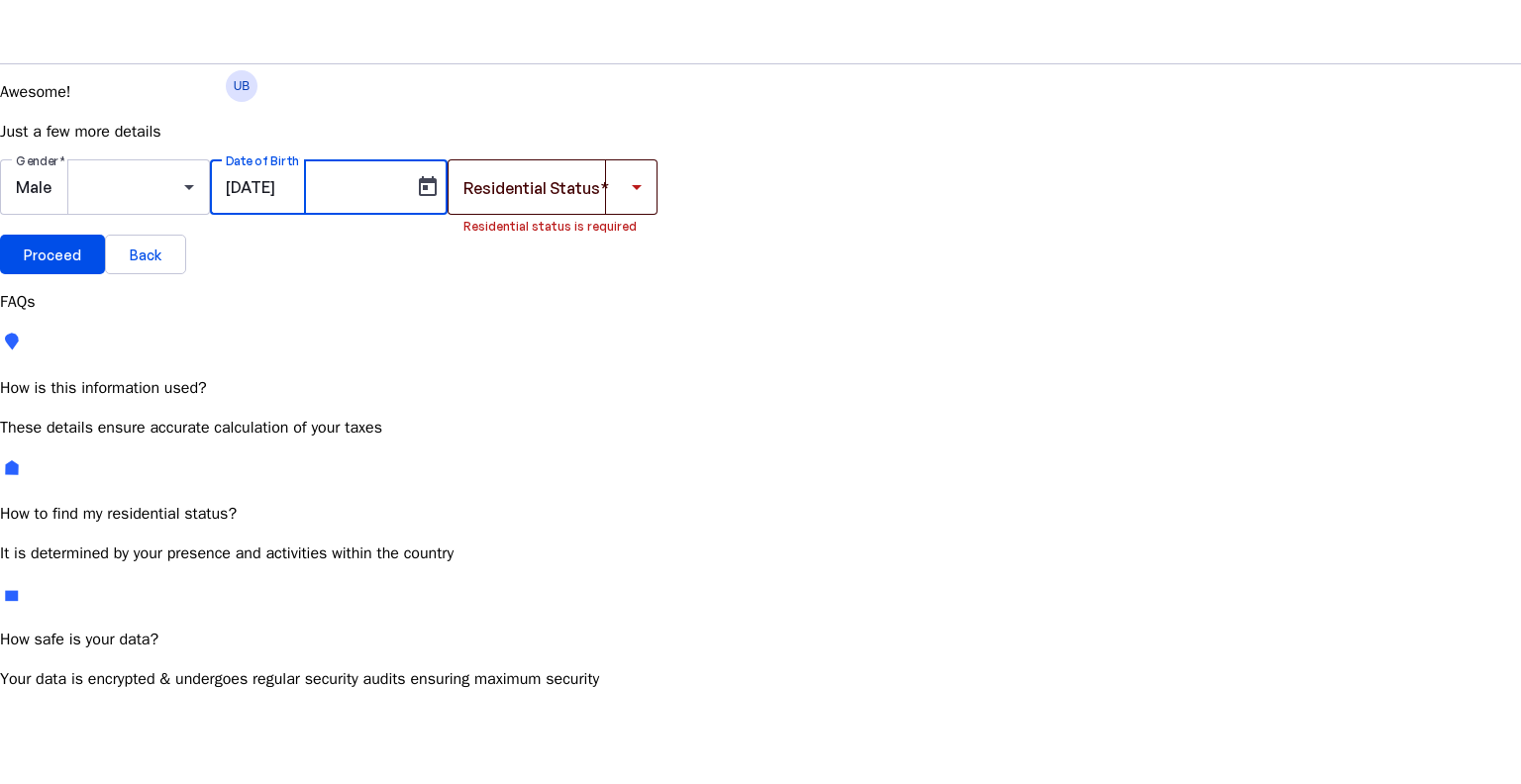 type on "[DATE]" 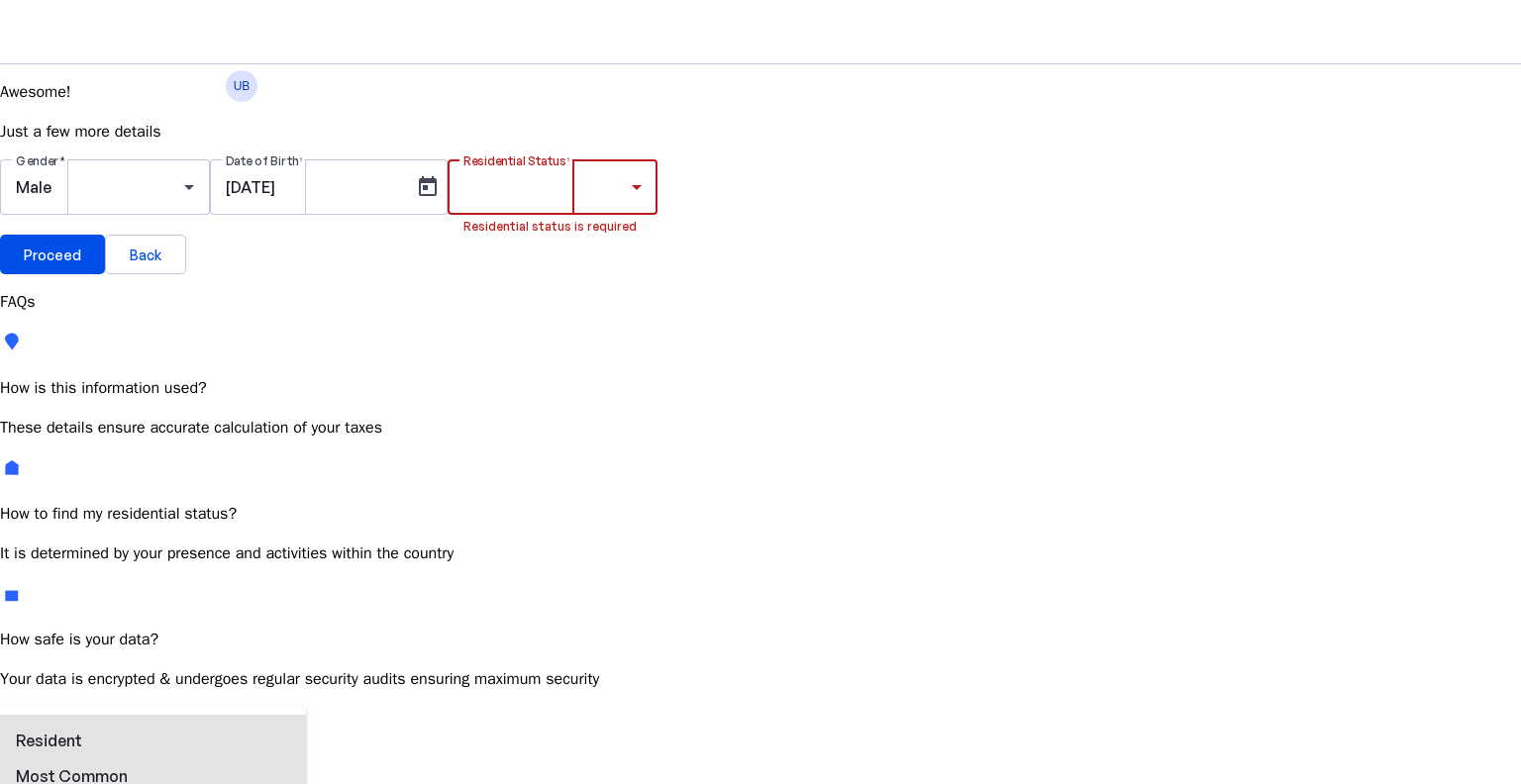click on "Resident Most Common" at bounding box center (71, 758) 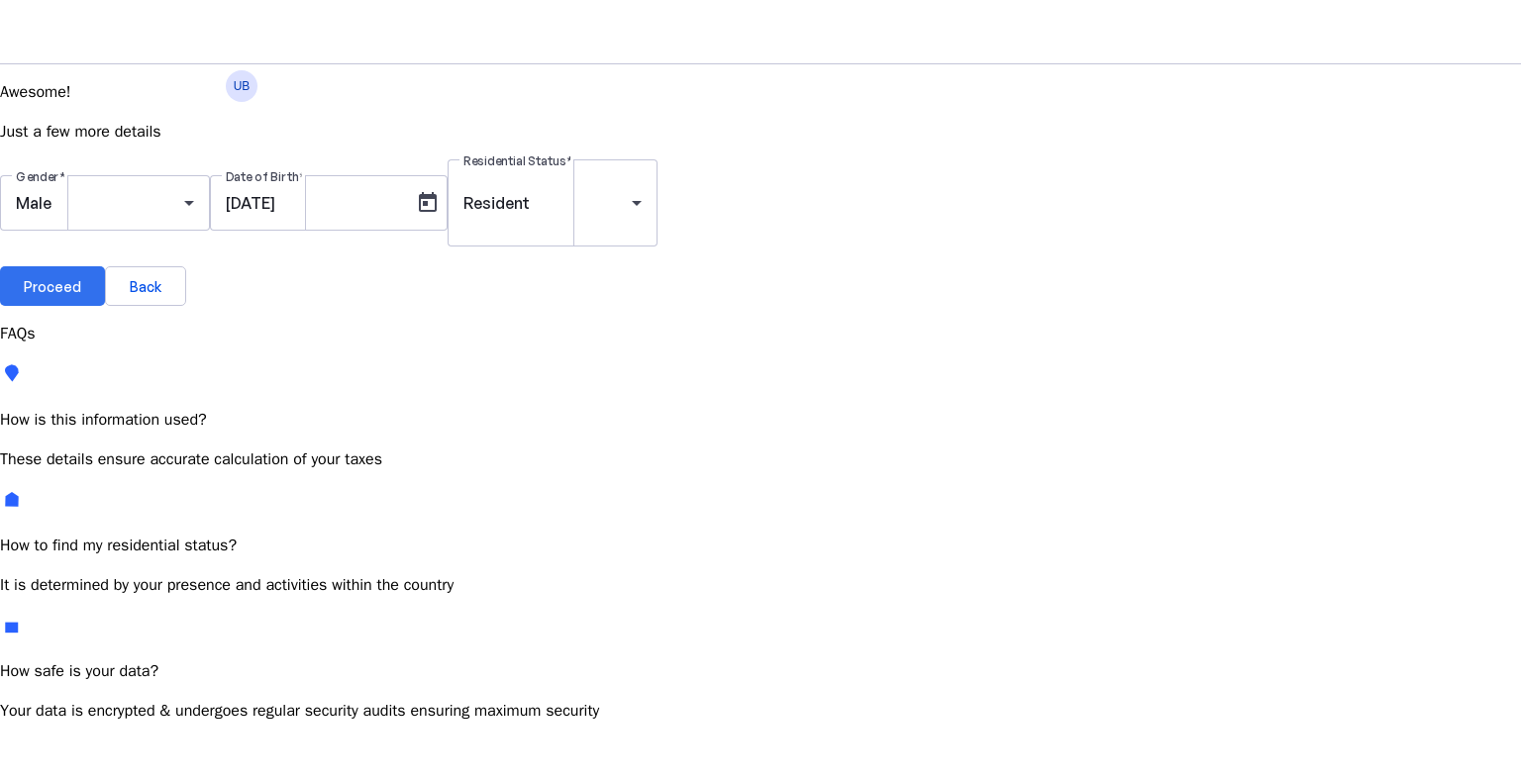 click on "Proceed" at bounding box center (52, 286) 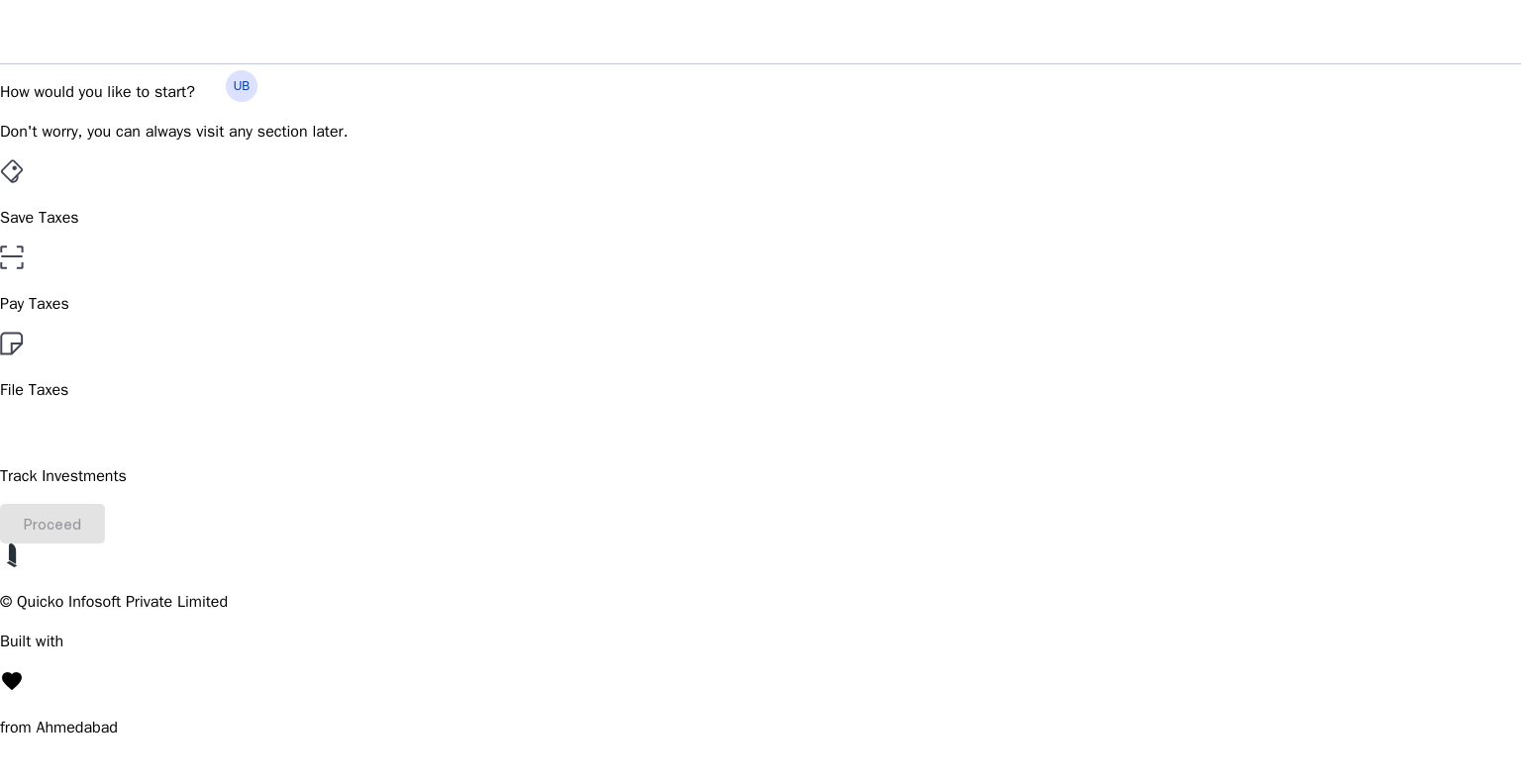 click on "File Taxes" at bounding box center (760, 366) 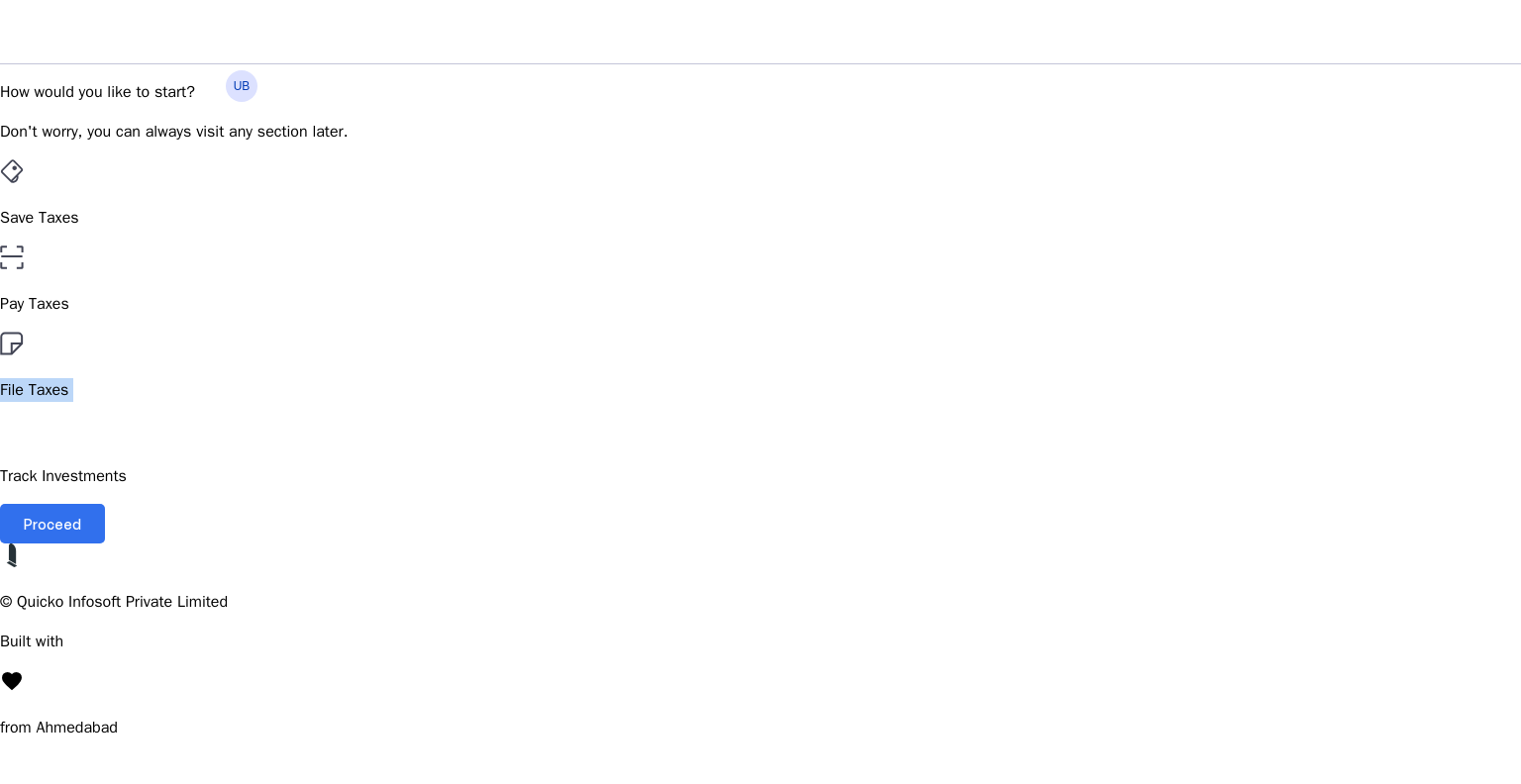 click at bounding box center (52, 524) 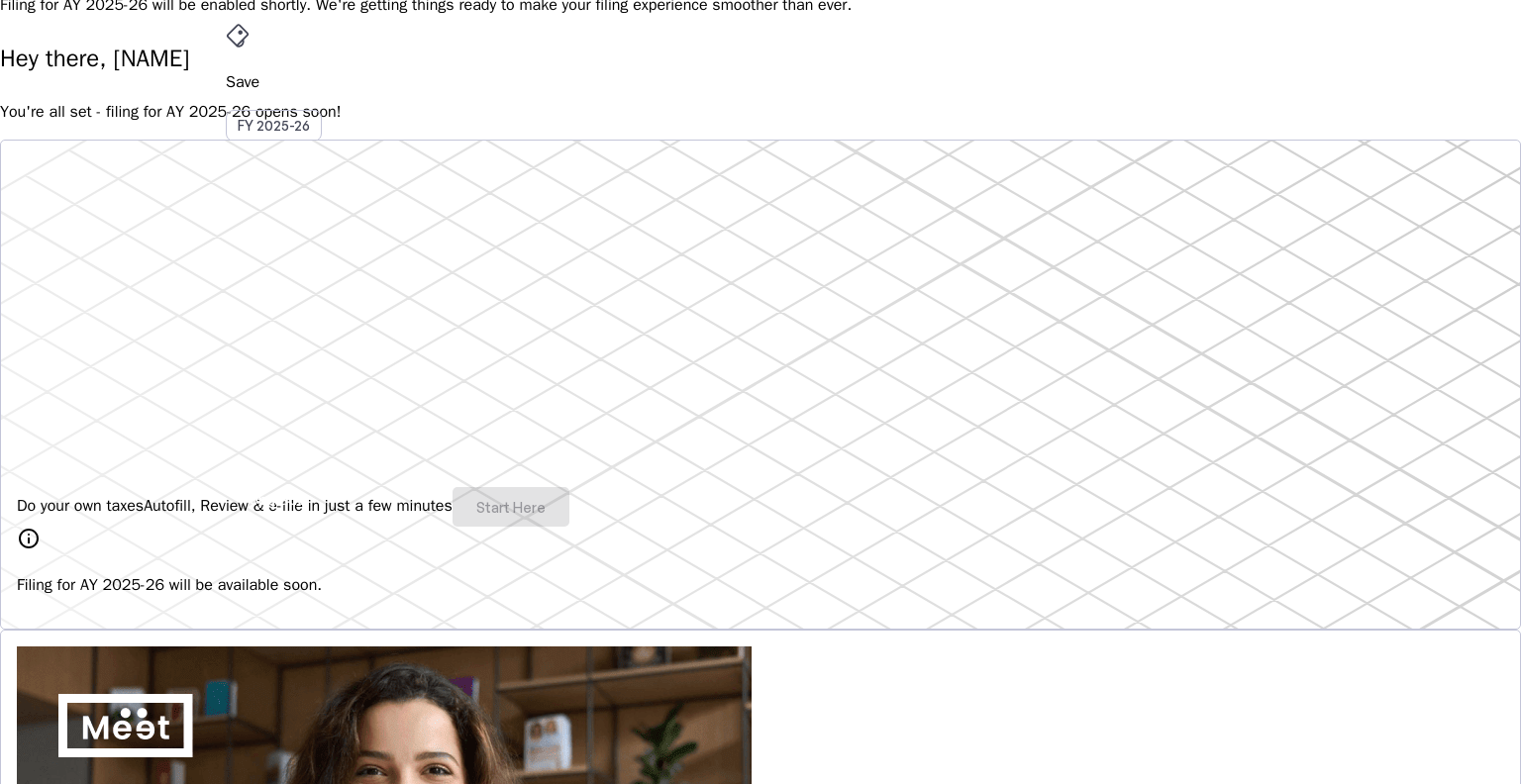 scroll, scrollTop: 147, scrollLeft: 0, axis: vertical 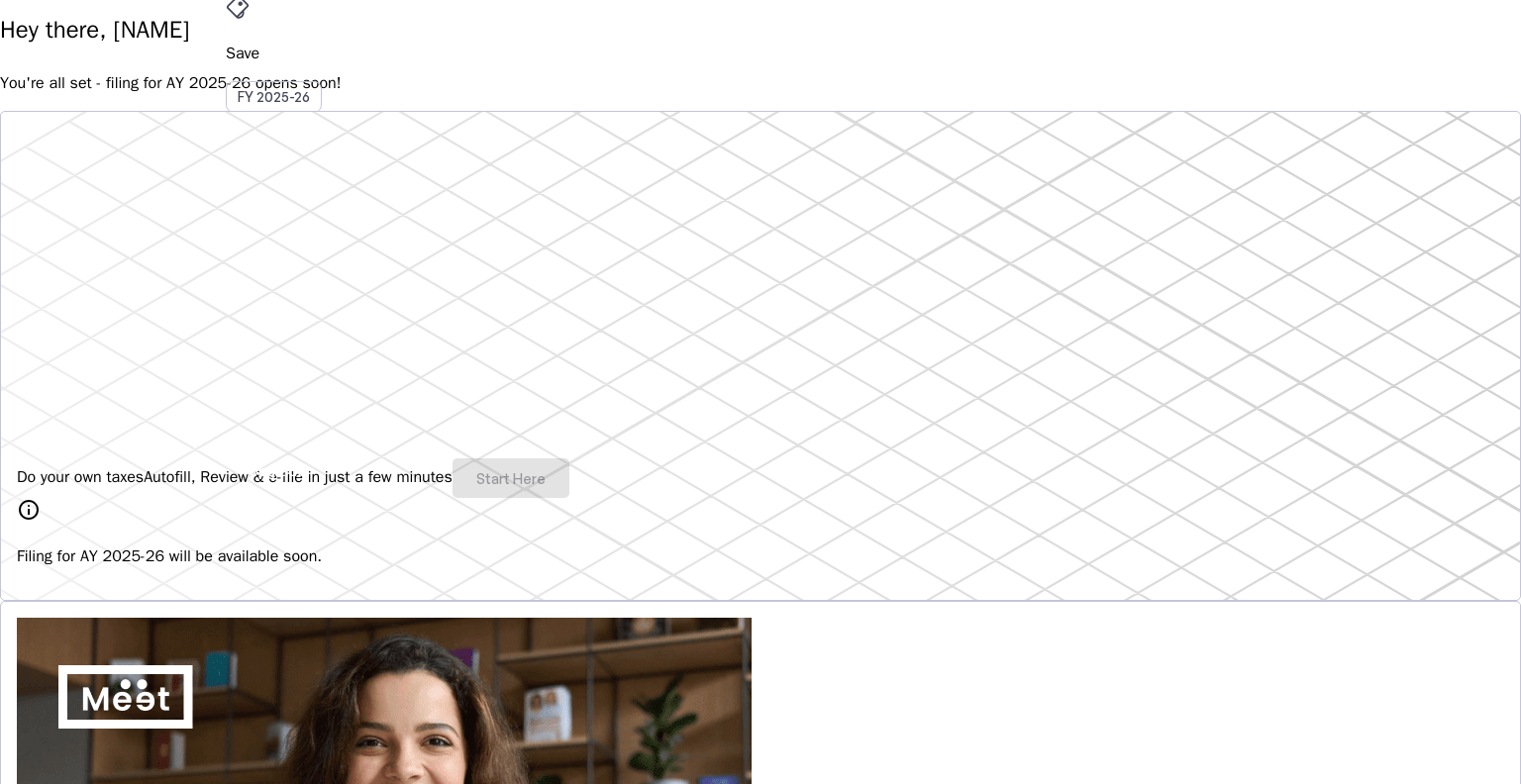 click on "Explore" at bounding box center [66, 1190] 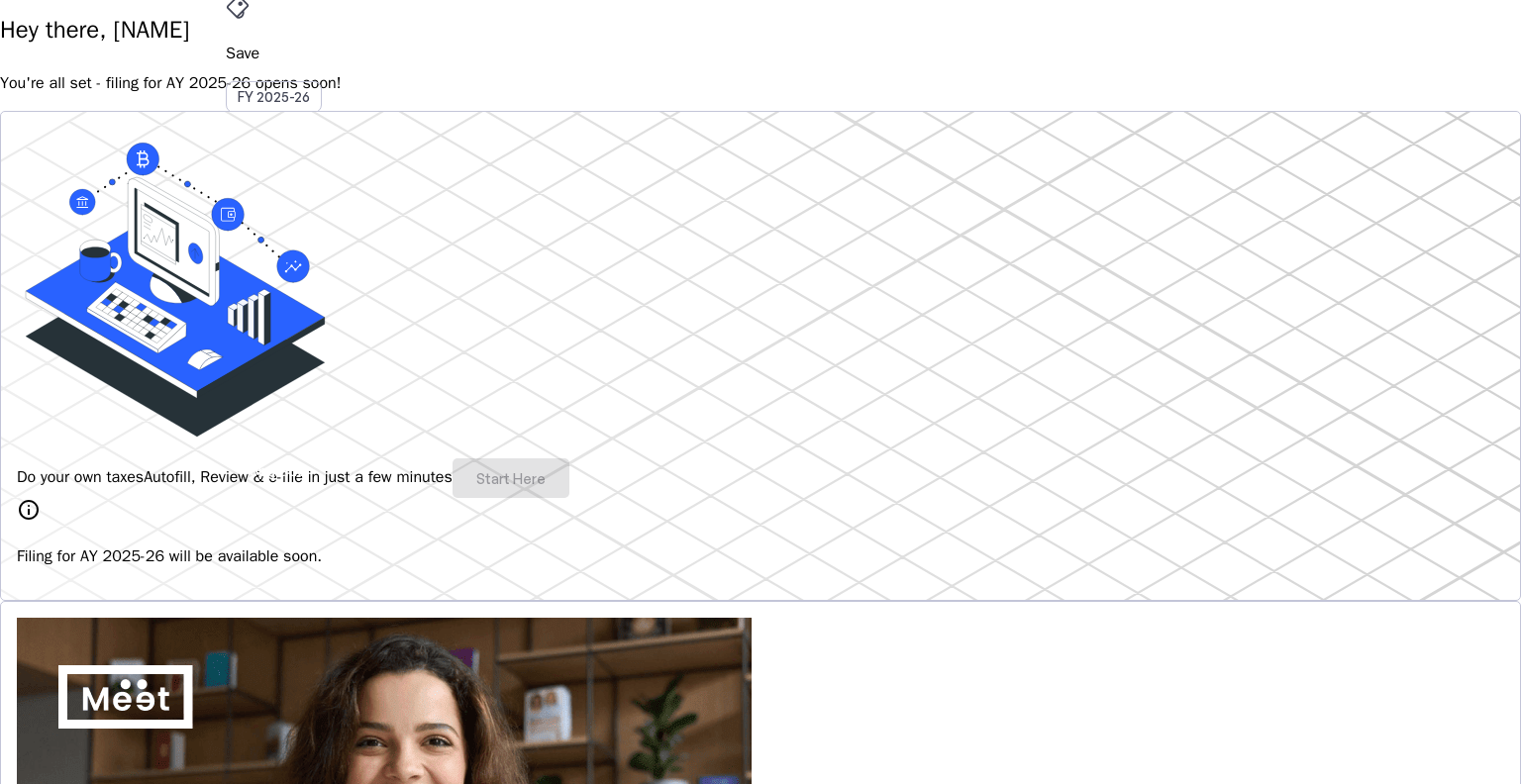click on "Do your own taxes" at bounding box center (80, 477) 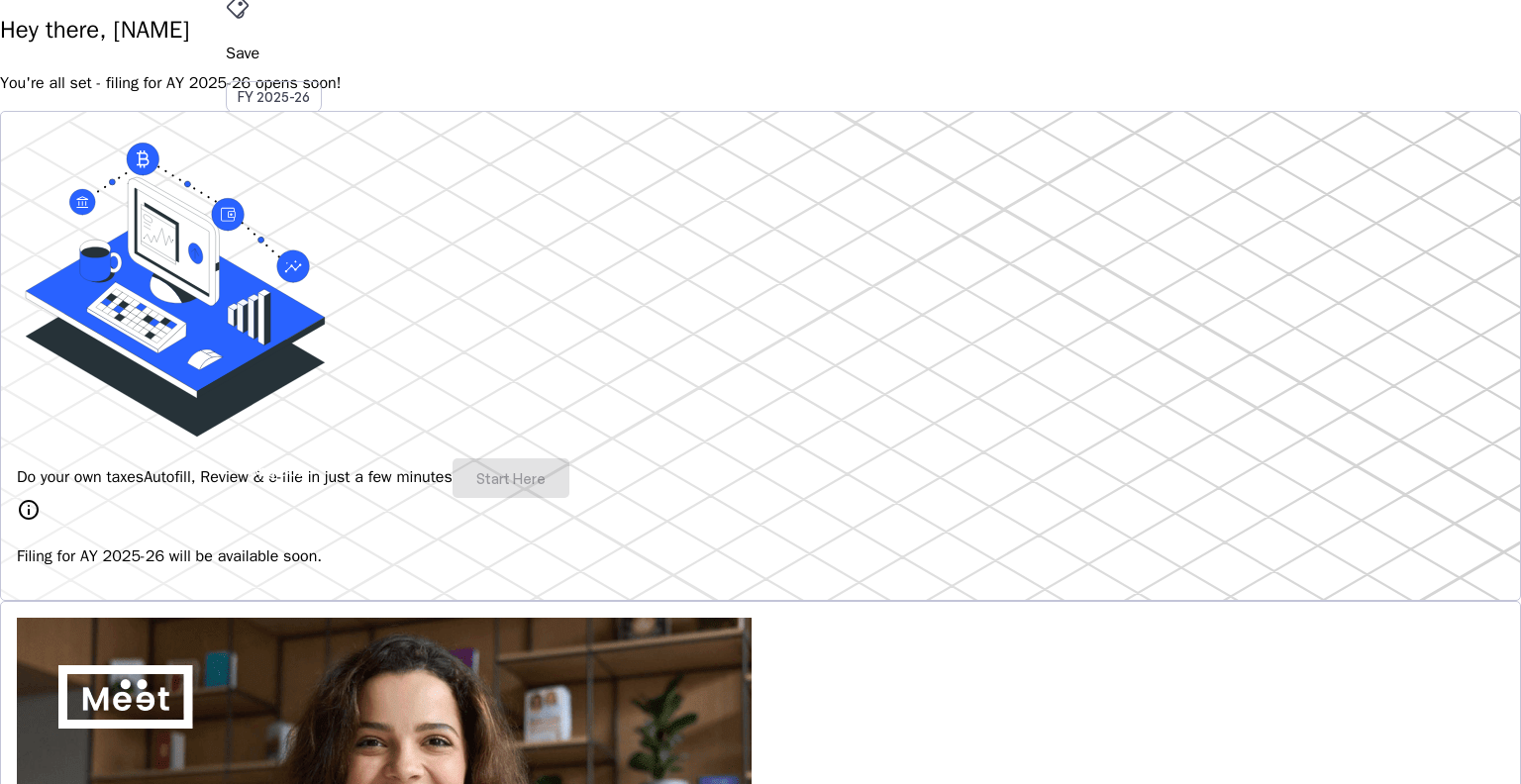 click on "Do your own taxes   Autofill, Review & e-file in just a few minutes   Start Here" at bounding box center (760, 478) 